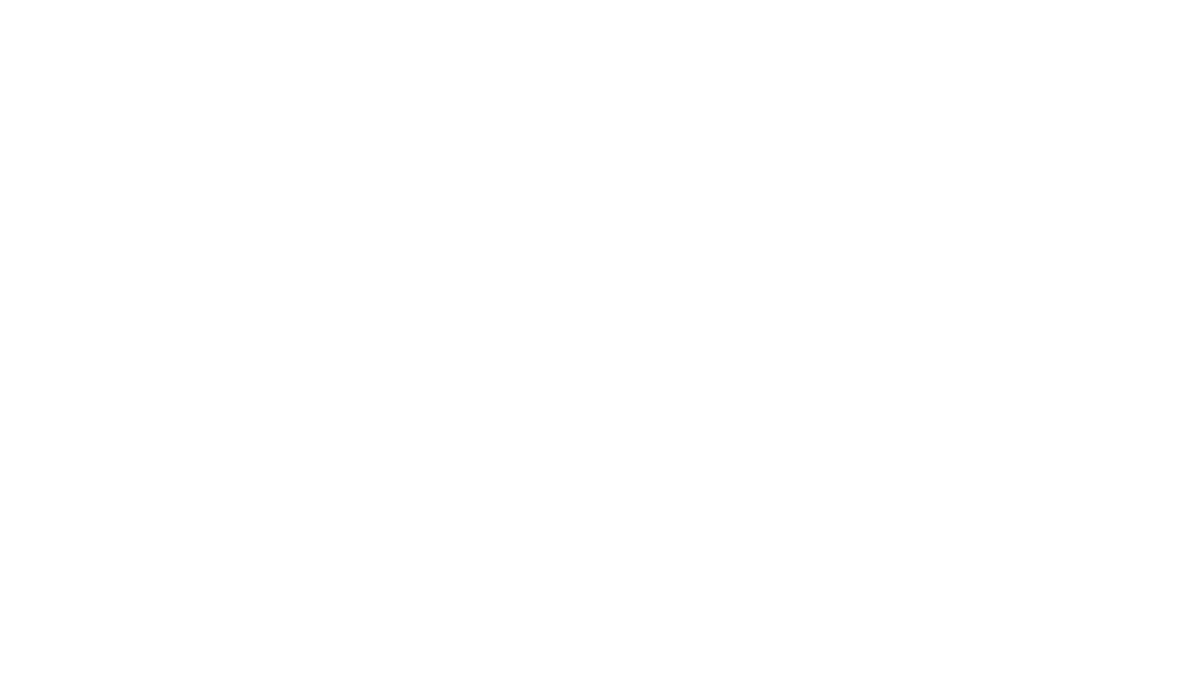 scroll, scrollTop: 0, scrollLeft: 0, axis: both 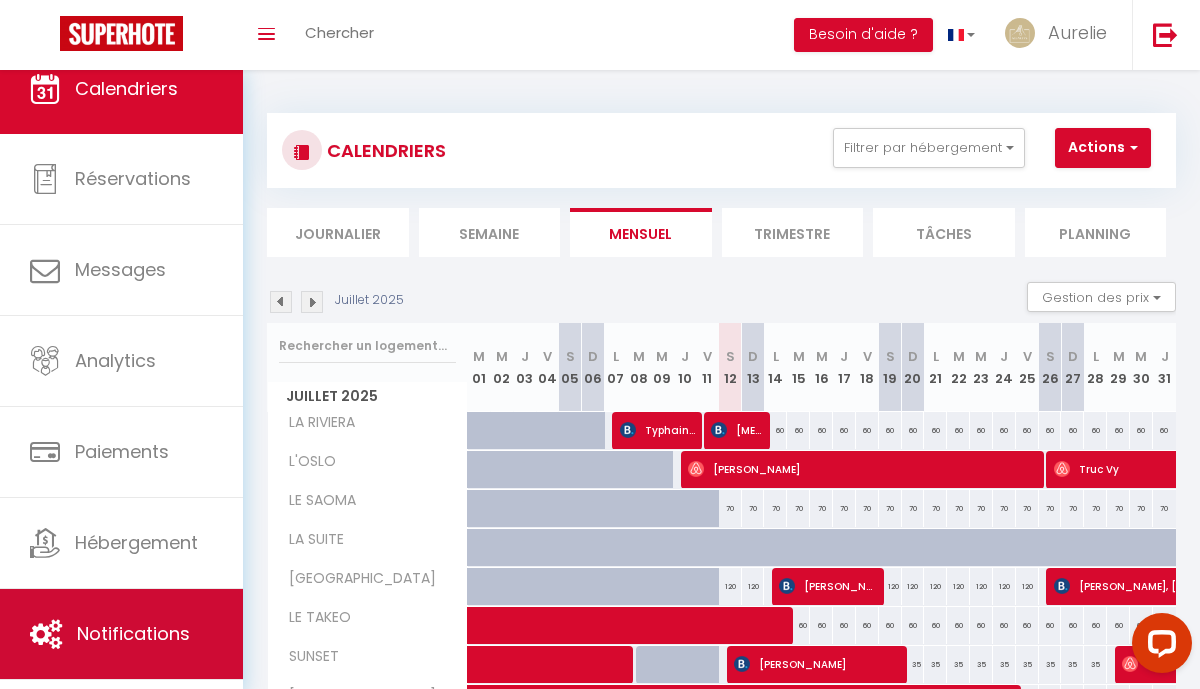 click on "Notifications" at bounding box center (133, 633) 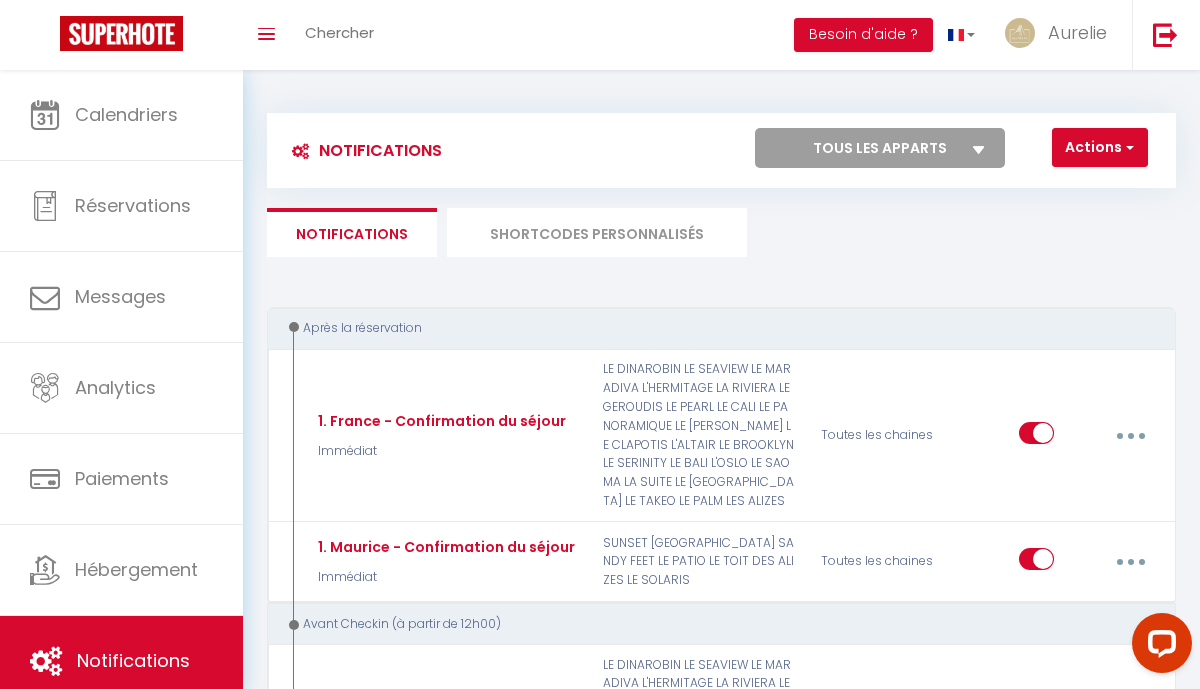 click on "SHORTCODES PERSONNALISÉS" at bounding box center [597, 232] 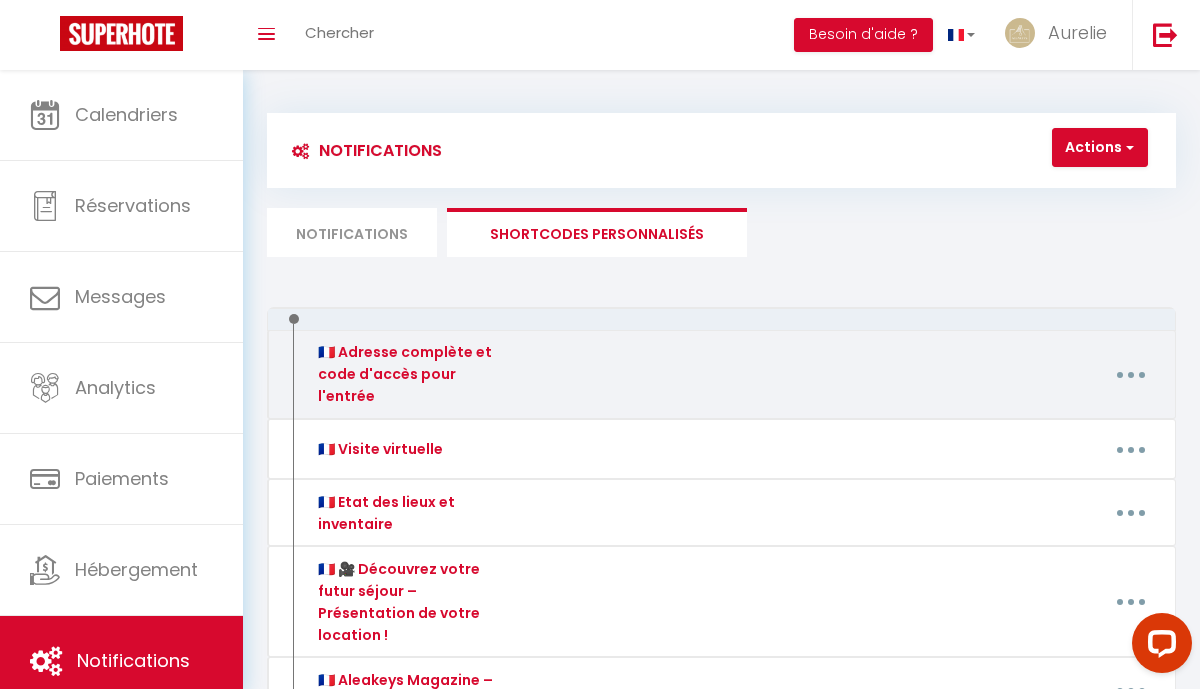 click at bounding box center [1131, 375] 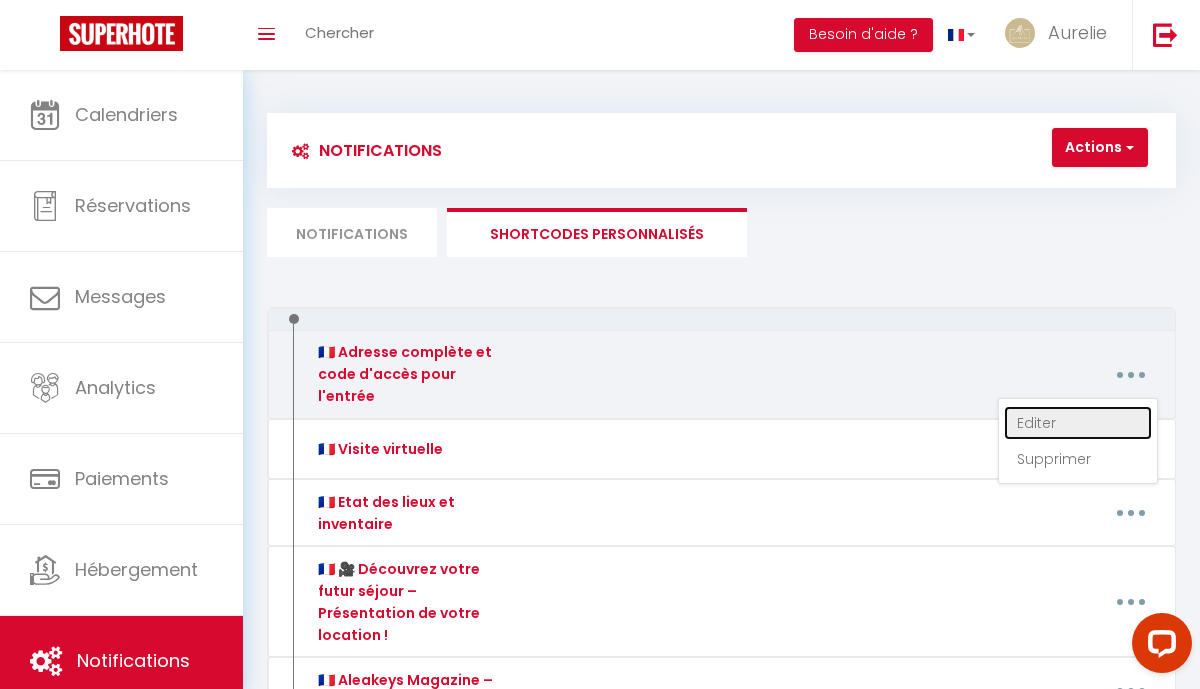 click on "Editer" at bounding box center [1078, 423] 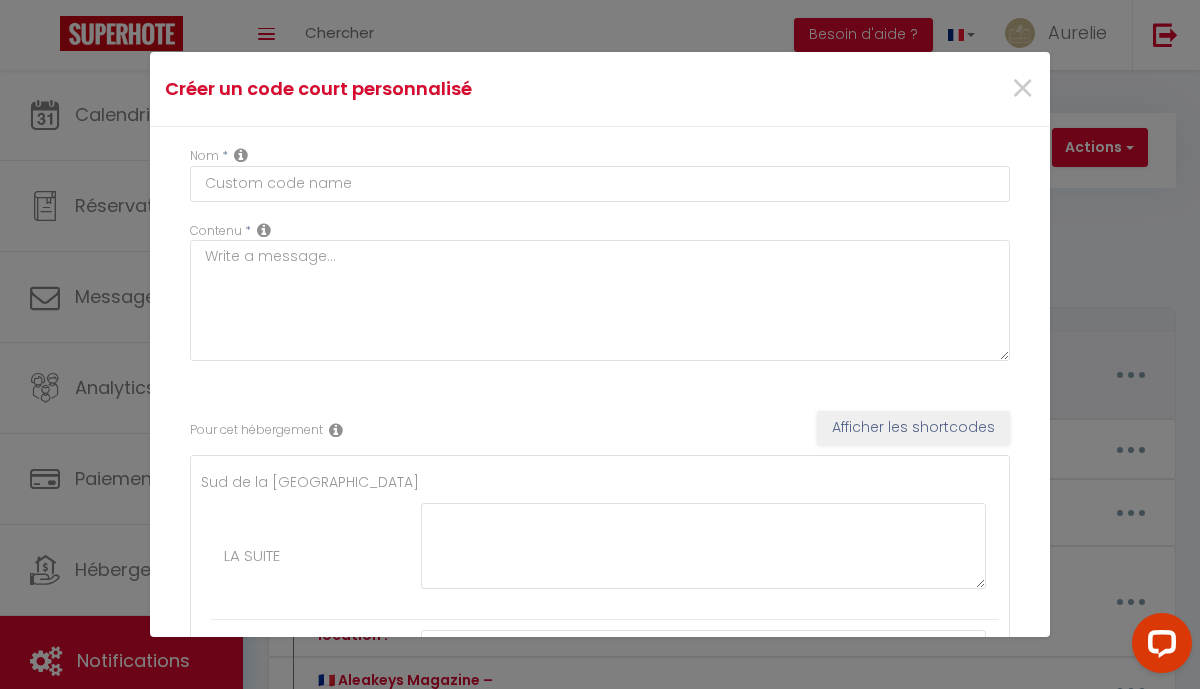 type on "🇫🇷 Adresse complète et code d'accès pour l'entrée" 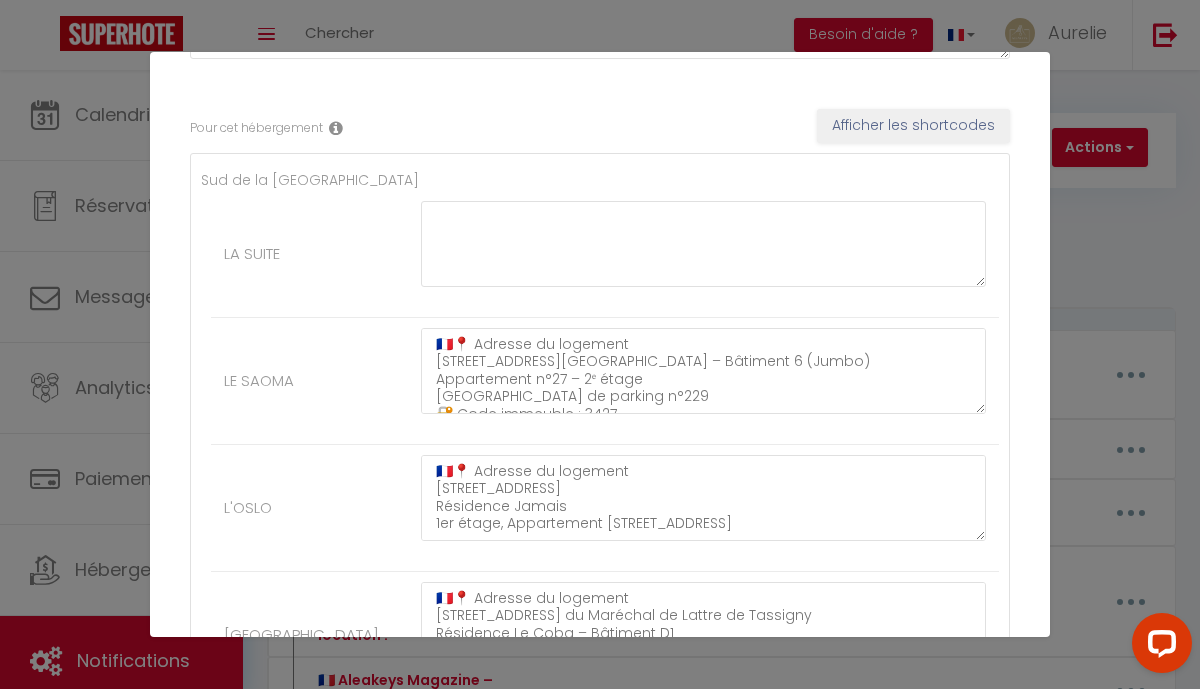 scroll, scrollTop: 494, scrollLeft: 0, axis: vertical 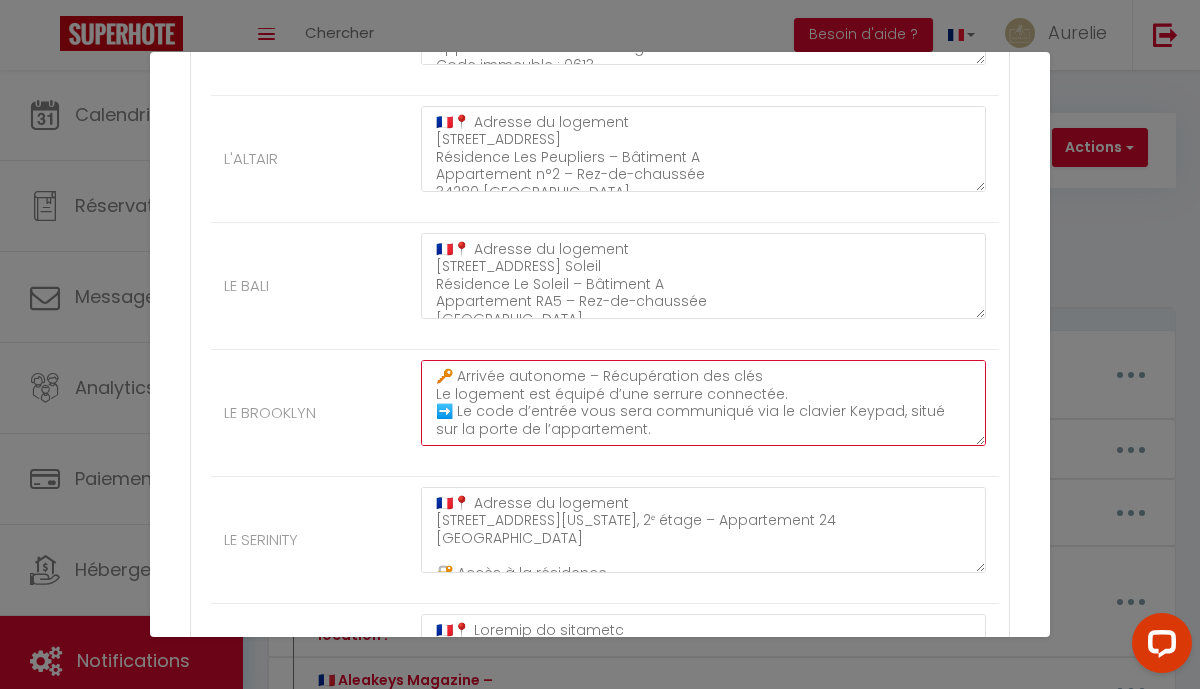 click on "🇫🇷📍 Adresse du logement
[STREET_ADDRESS][PERSON_NAME] Les Grandes Voiles – Bâtiment Grand Voile
Appartement n°115 – 4ᵉ étage
[GEOGRAPHIC_DATA]
🔐 Code immeuble :
Logo clé + 3434
🚫 Pas de parking privatif
🔑 Arrivée autonome – Récupération des clés
Le logement est équipé d’une serrure connectée.
➡️ Le code d’entrée vous sera communiqué via le clavier Keypad, situé sur la porte de l’appartement." at bounding box center [703, 403] 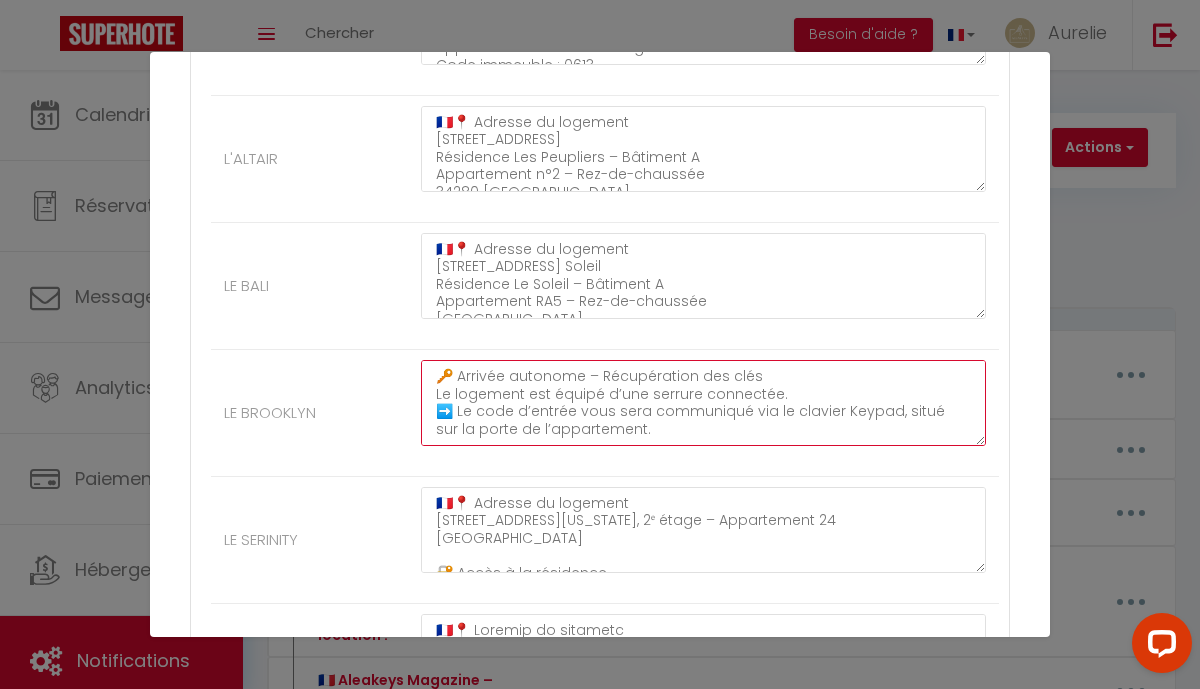 drag, startPoint x: 458, startPoint y: 414, endPoint x: 606, endPoint y: 432, distance: 149.09058 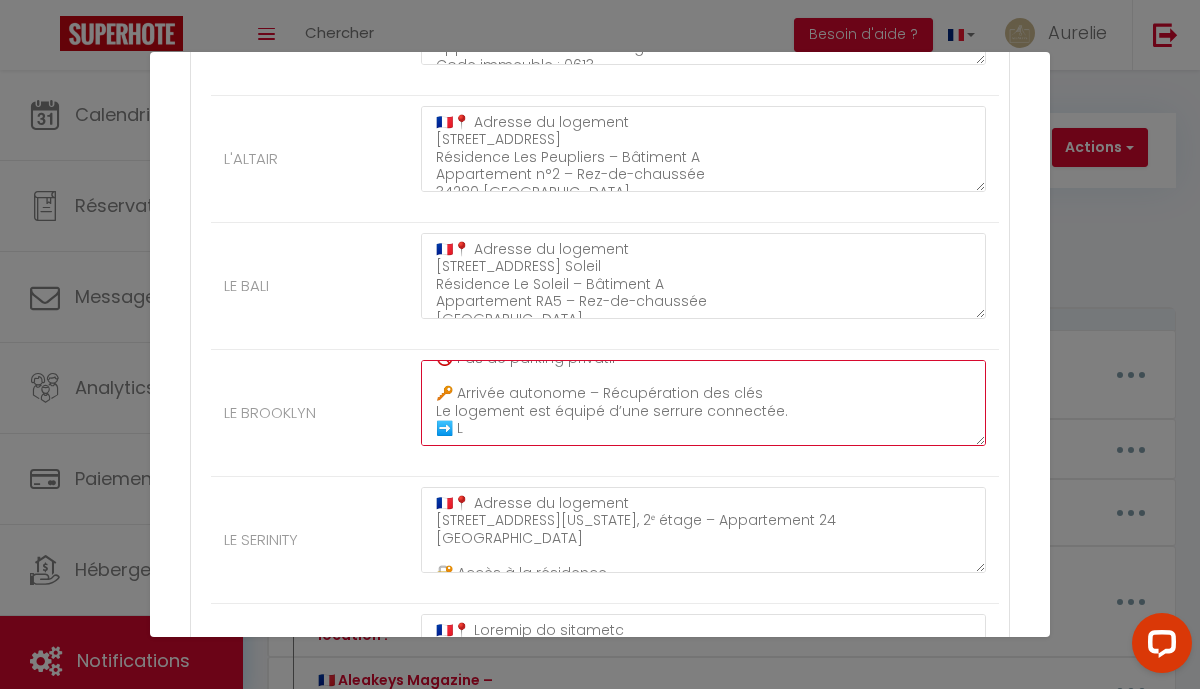 scroll, scrollTop: 175, scrollLeft: 0, axis: vertical 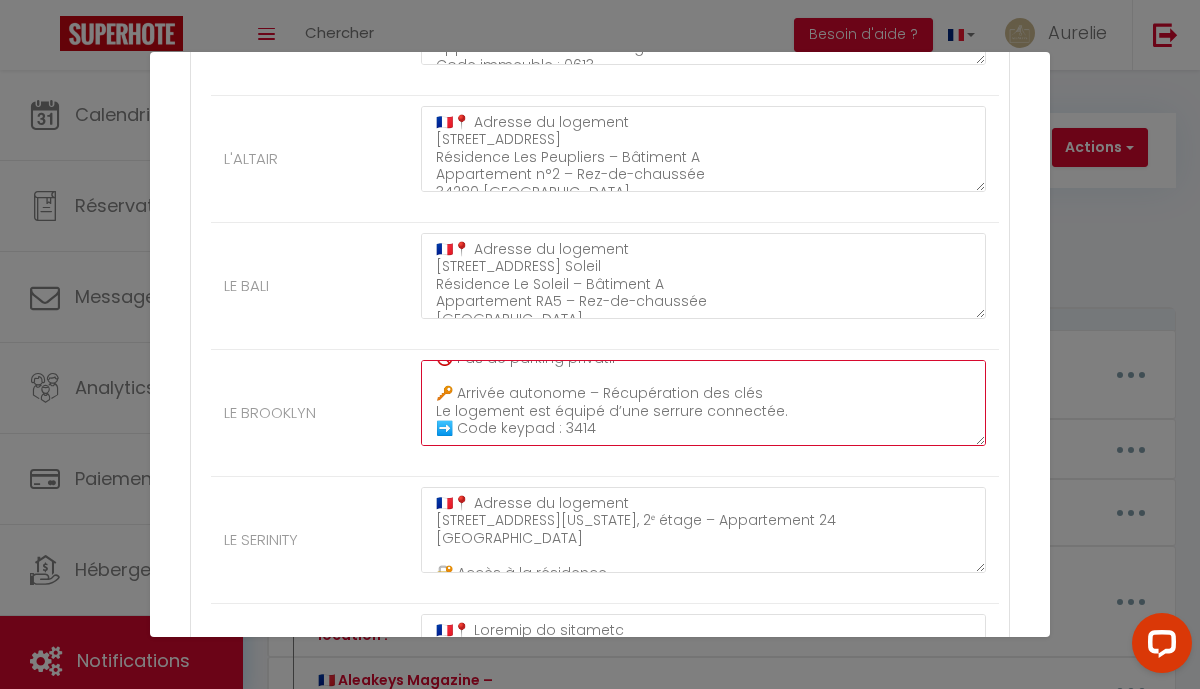 type on "🇫🇷📍 Adresse du logement
[STREET_ADDRESS][PERSON_NAME] Les Grandes Voiles – Bâtiment Grand Voile
Appartement n°115 – 4ᵉ étage
[GEOGRAPHIC_DATA]
🔐 Code immeuble :
Logo clé + 3434
🚫 Pas de parking privatif
🔑 Arrivée autonome – Récupération des clés
Le logement est équipé d’une serrure connectée.
➡️ Code keypad : 3414" 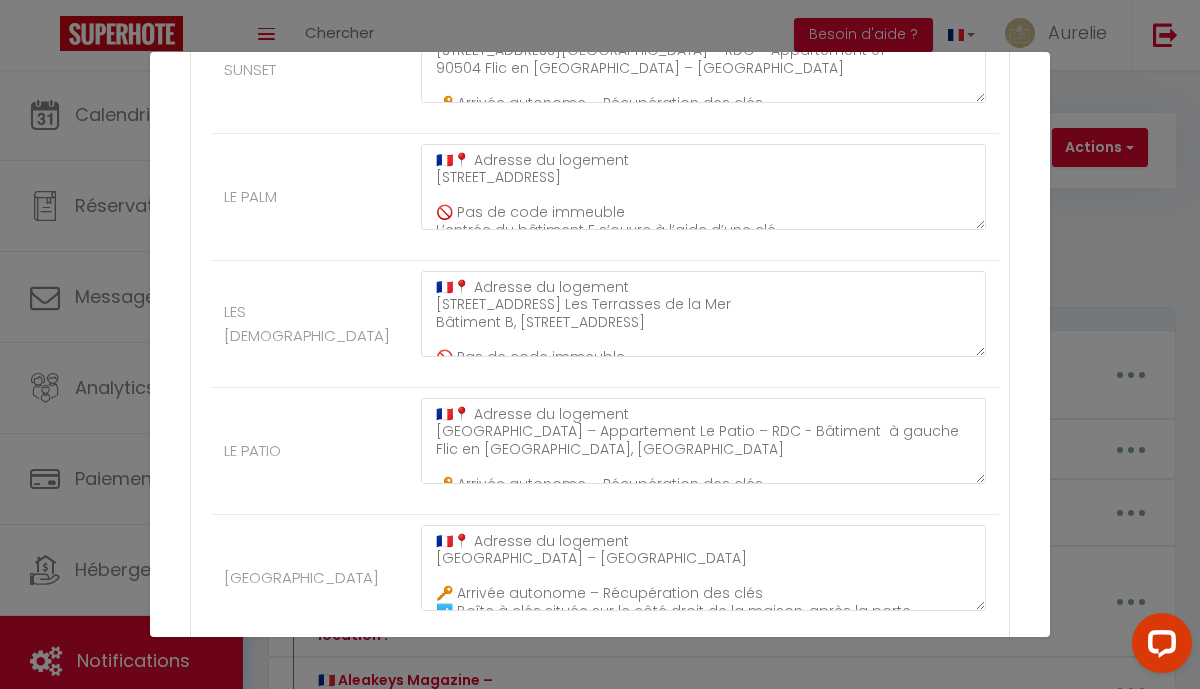 scroll, scrollTop: 3596, scrollLeft: 0, axis: vertical 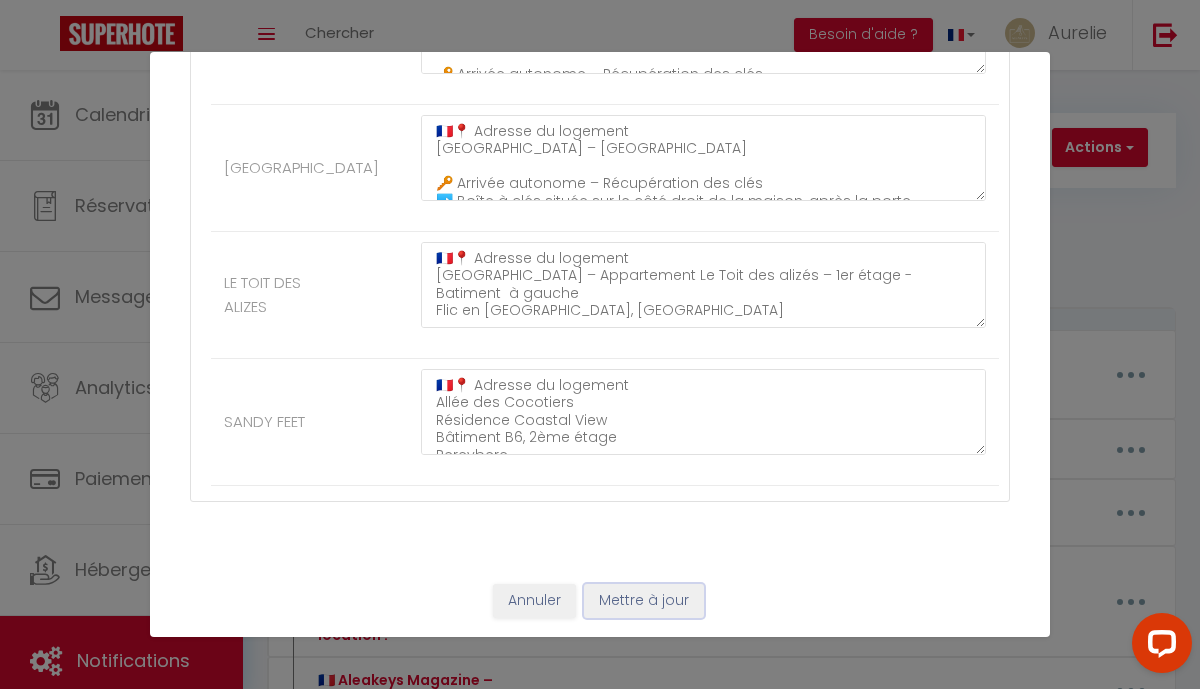 click on "Mettre à jour" at bounding box center (644, 601) 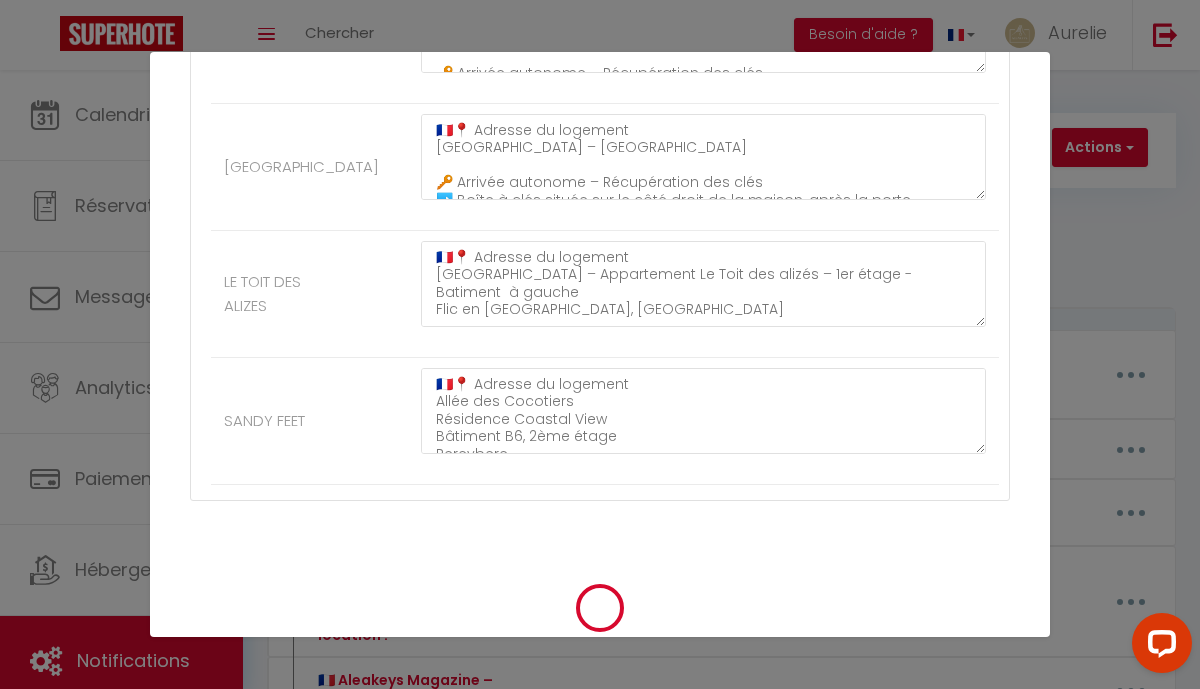 type 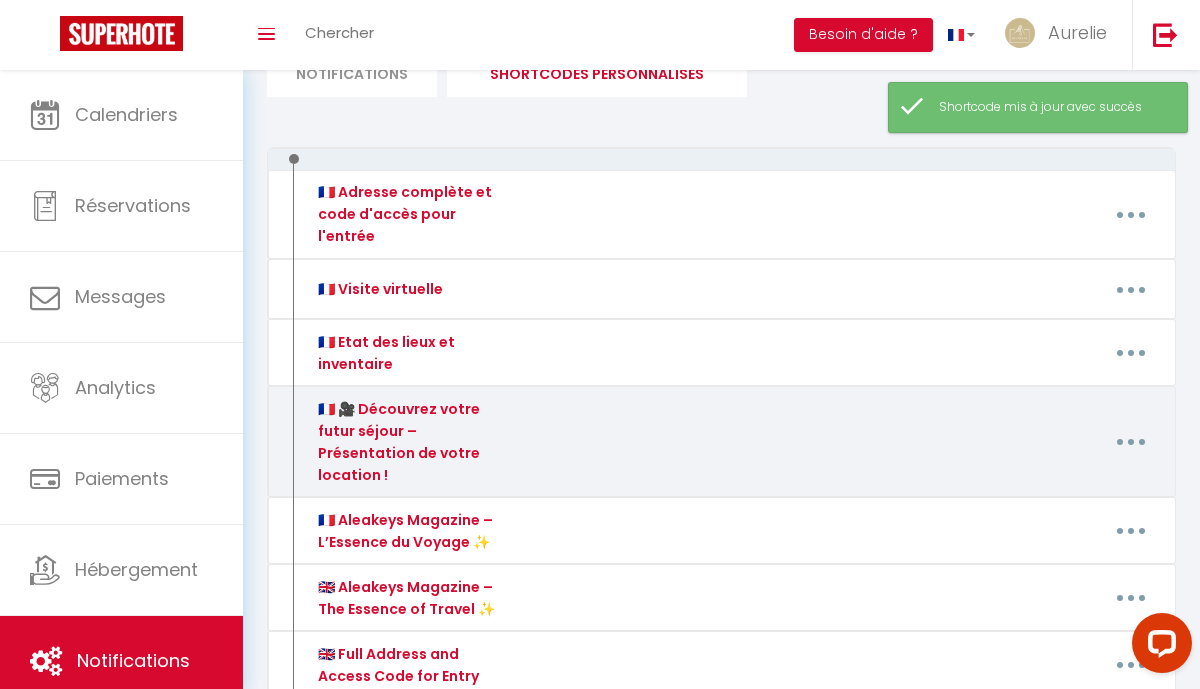 scroll, scrollTop: 159, scrollLeft: 0, axis: vertical 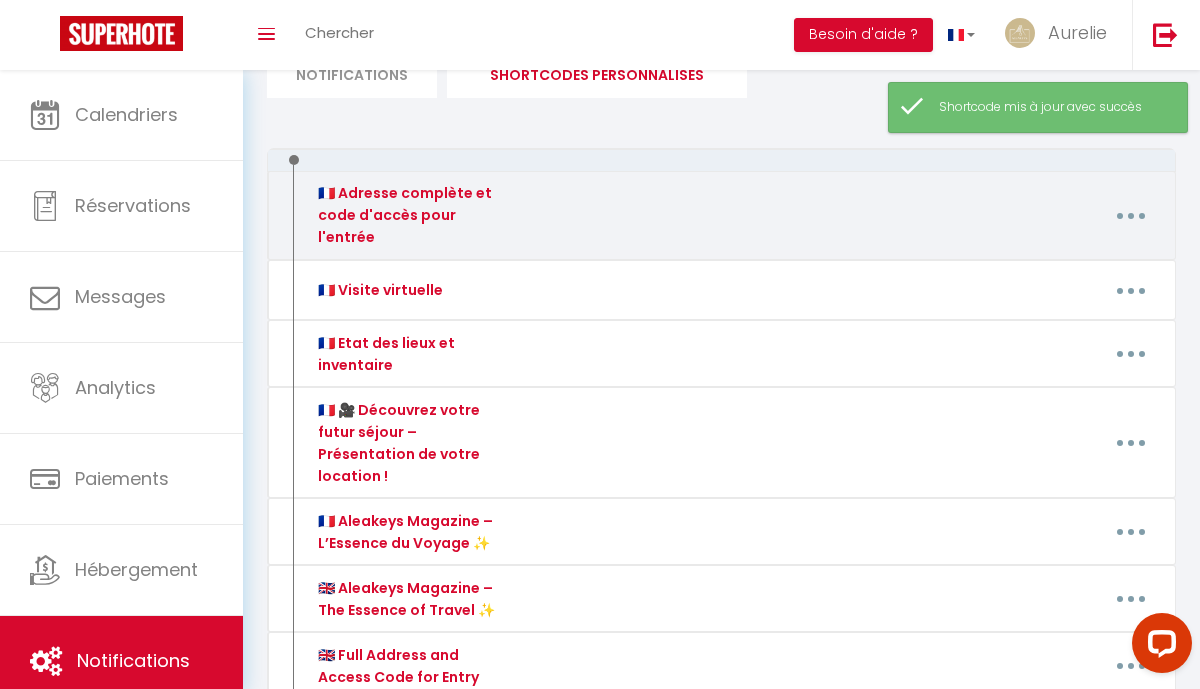 click at bounding box center [1131, 216] 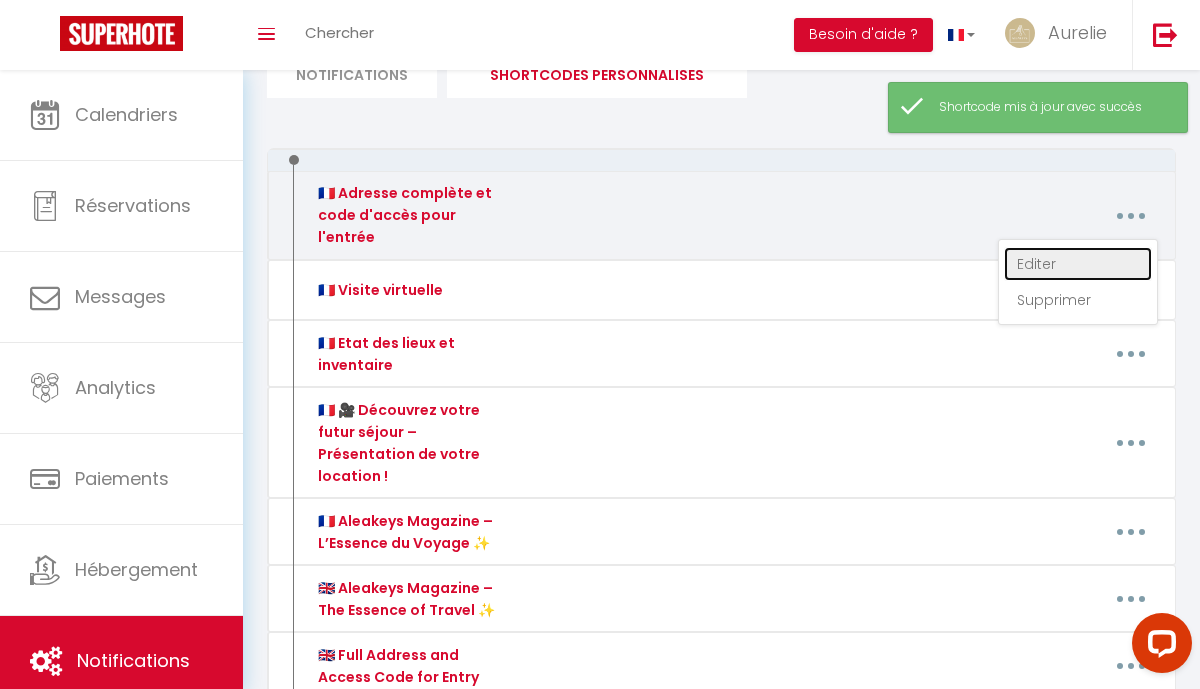 click on "Editer" at bounding box center [1078, 264] 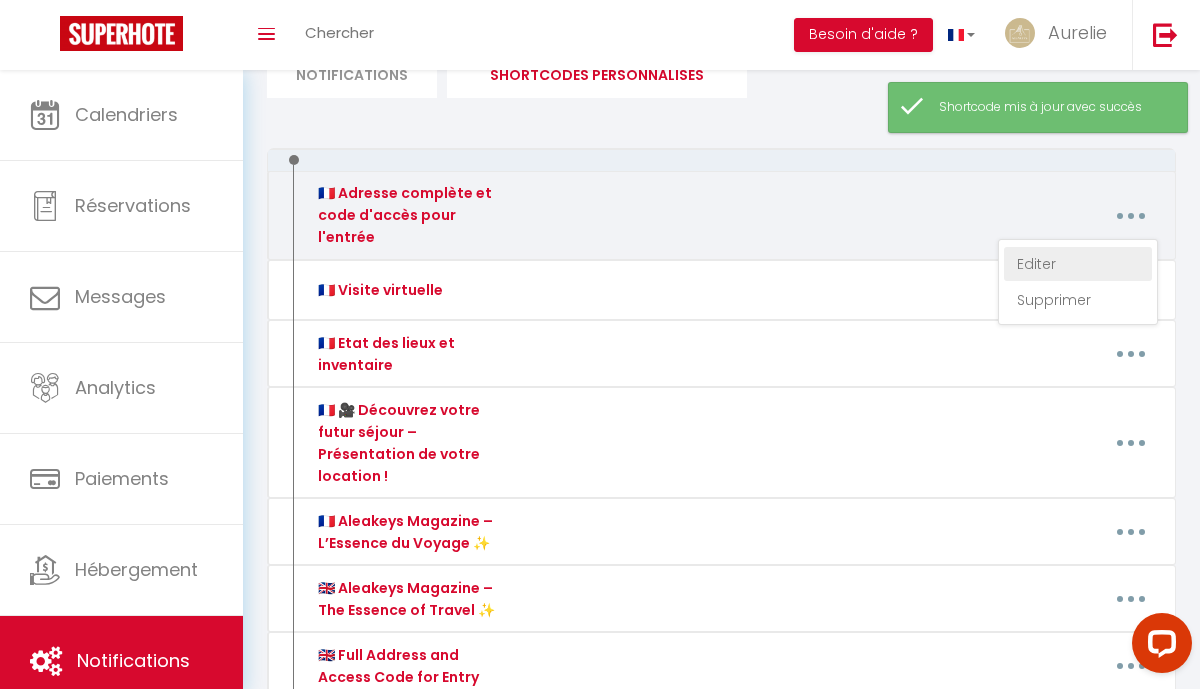 scroll, scrollTop: 0, scrollLeft: 0, axis: both 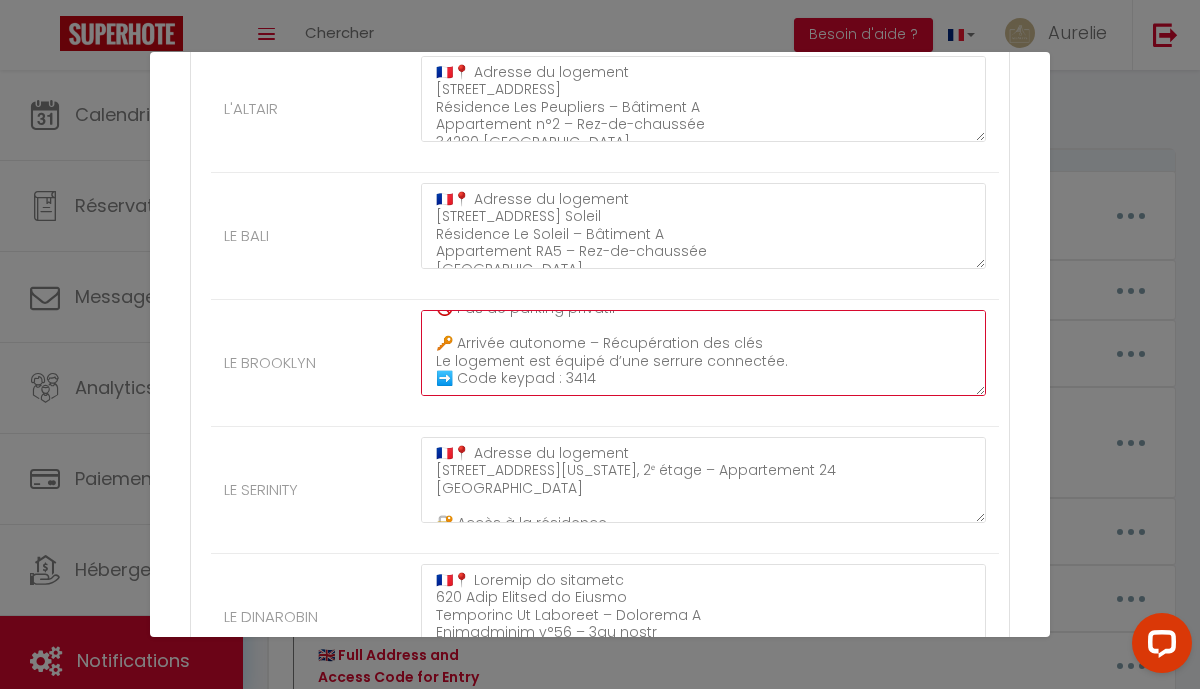 drag, startPoint x: 439, startPoint y: 349, endPoint x: 525, endPoint y: 396, distance: 98.005104 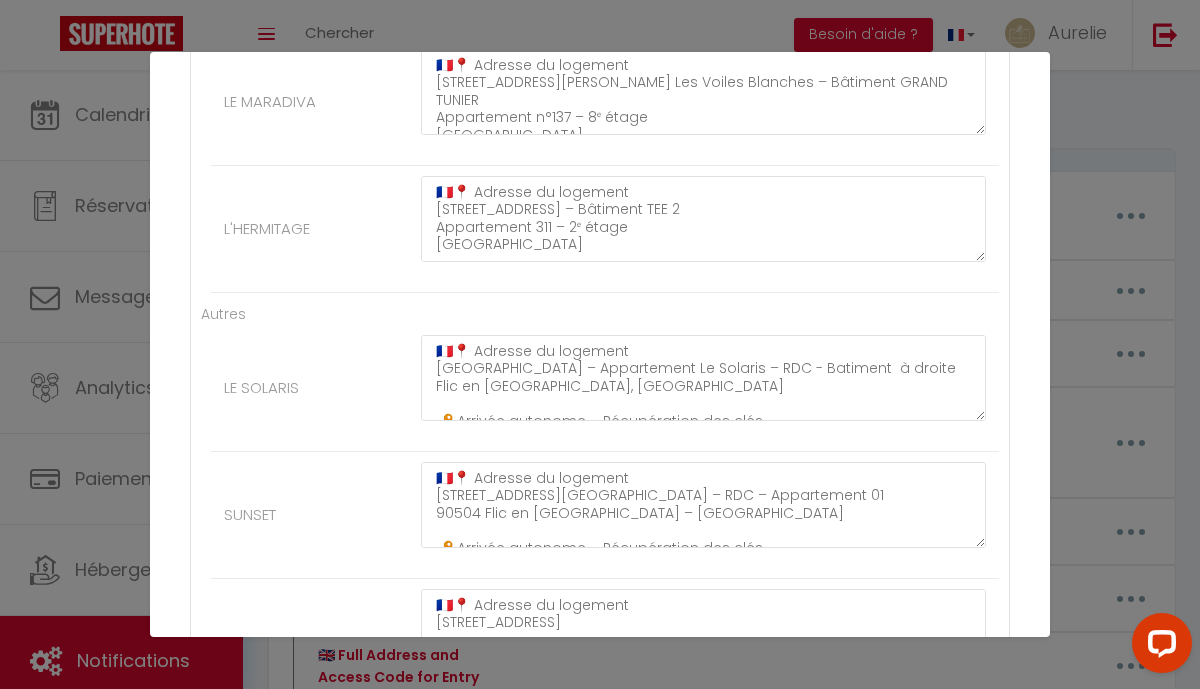 scroll, scrollTop: 3596, scrollLeft: 0, axis: vertical 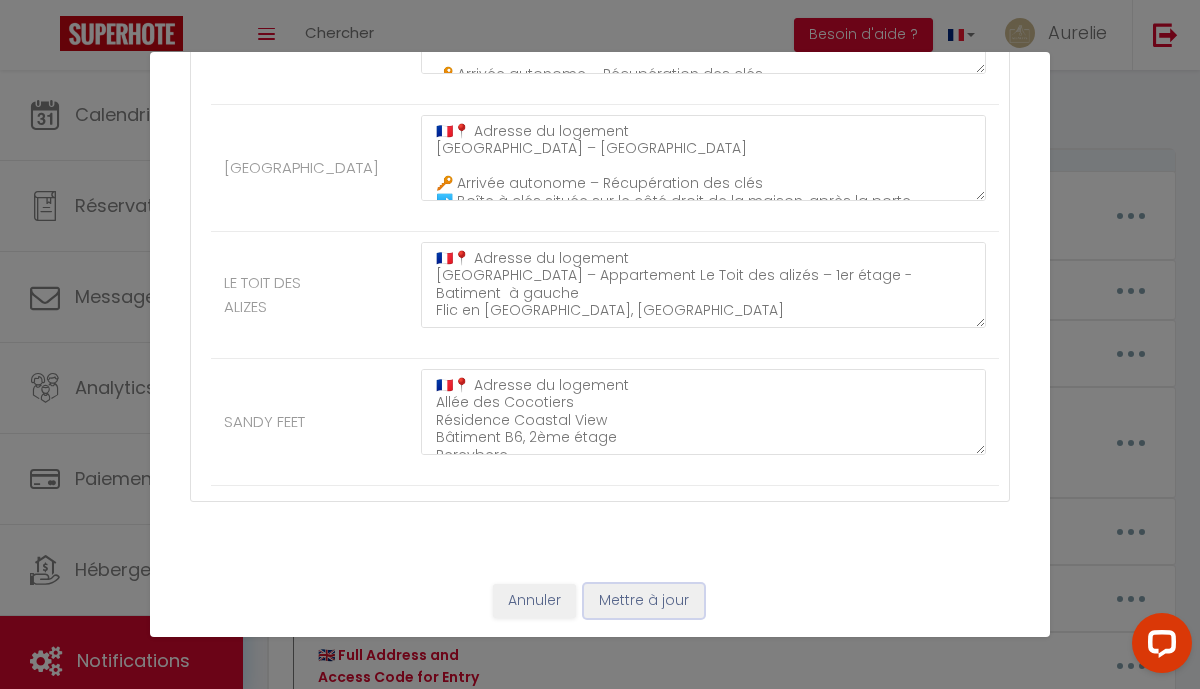 click on "Mettre à jour" at bounding box center (644, 601) 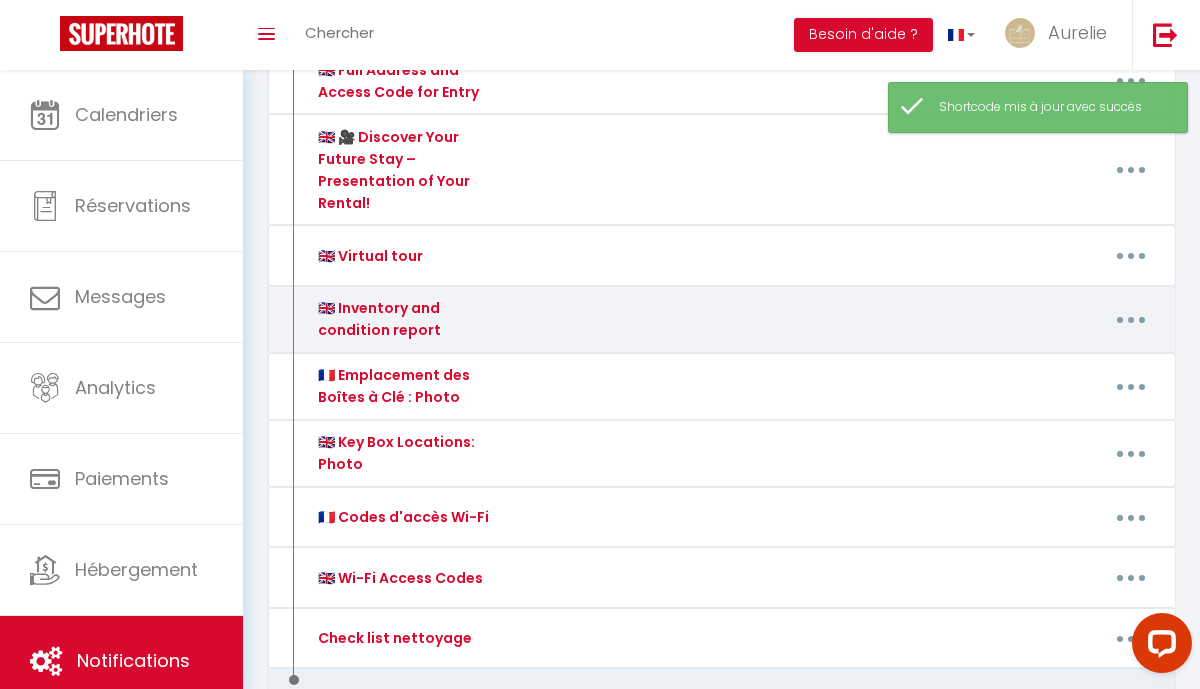 scroll, scrollTop: 810, scrollLeft: 0, axis: vertical 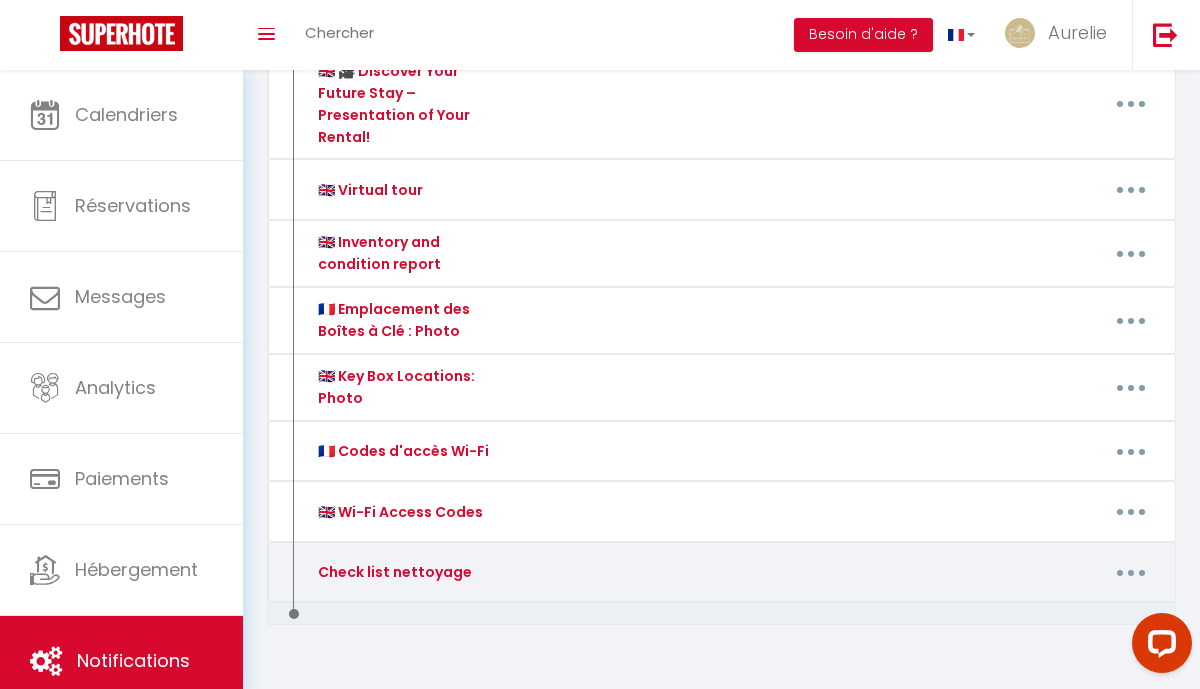 click at bounding box center [1131, 572] 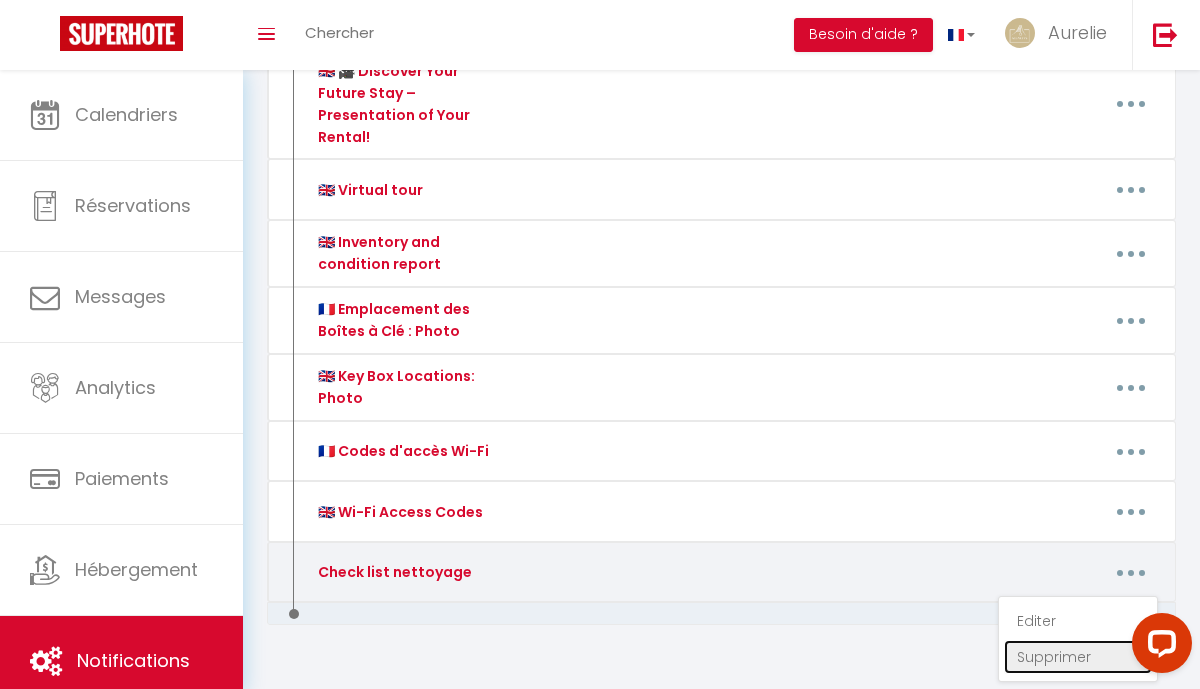 click on "Supprimer" at bounding box center [1078, 657] 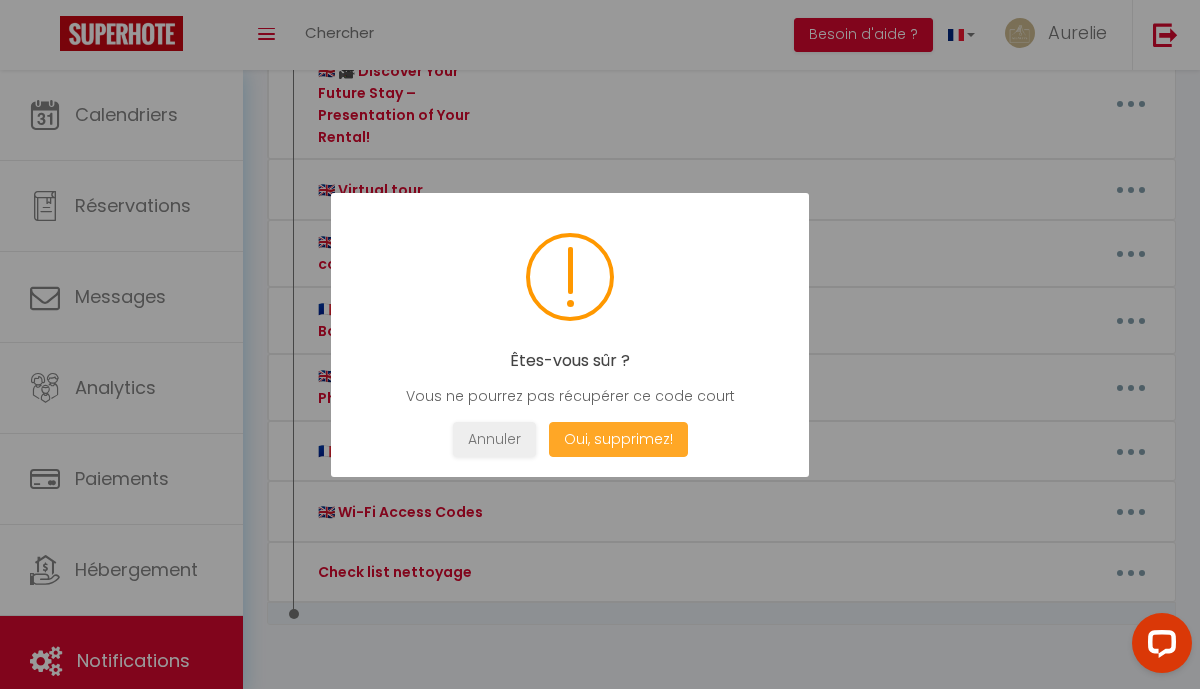 click on "Oui, supprimez!" at bounding box center (618, 439) 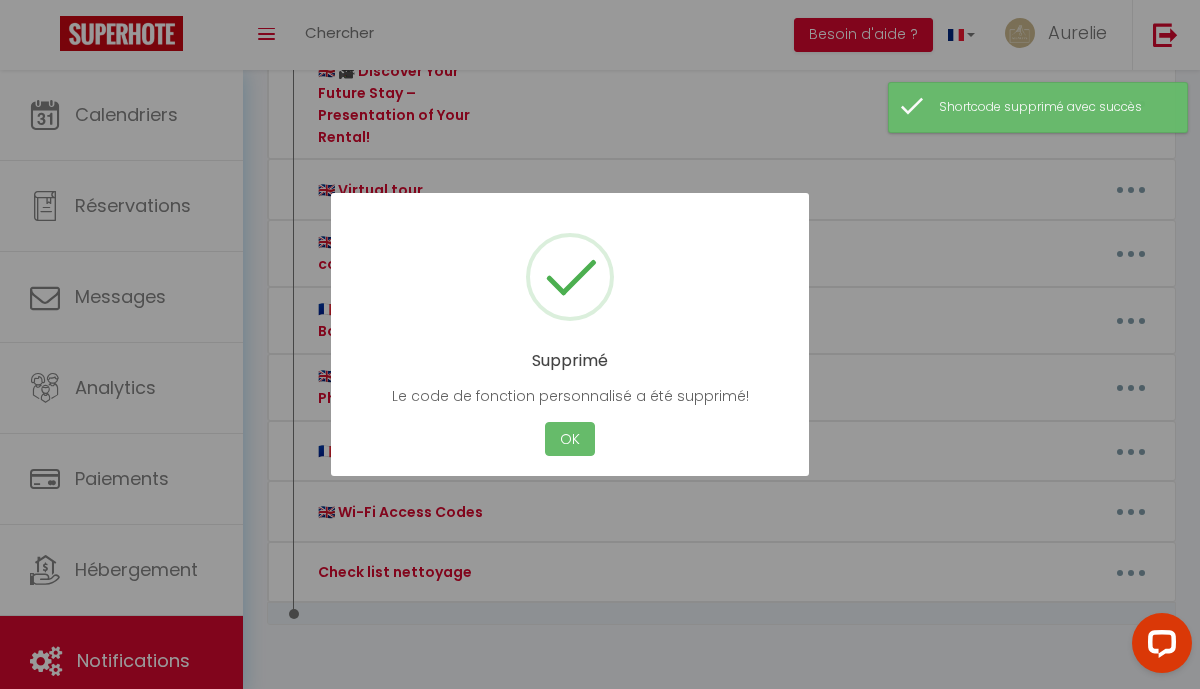 click on "OK" at bounding box center (570, 439) 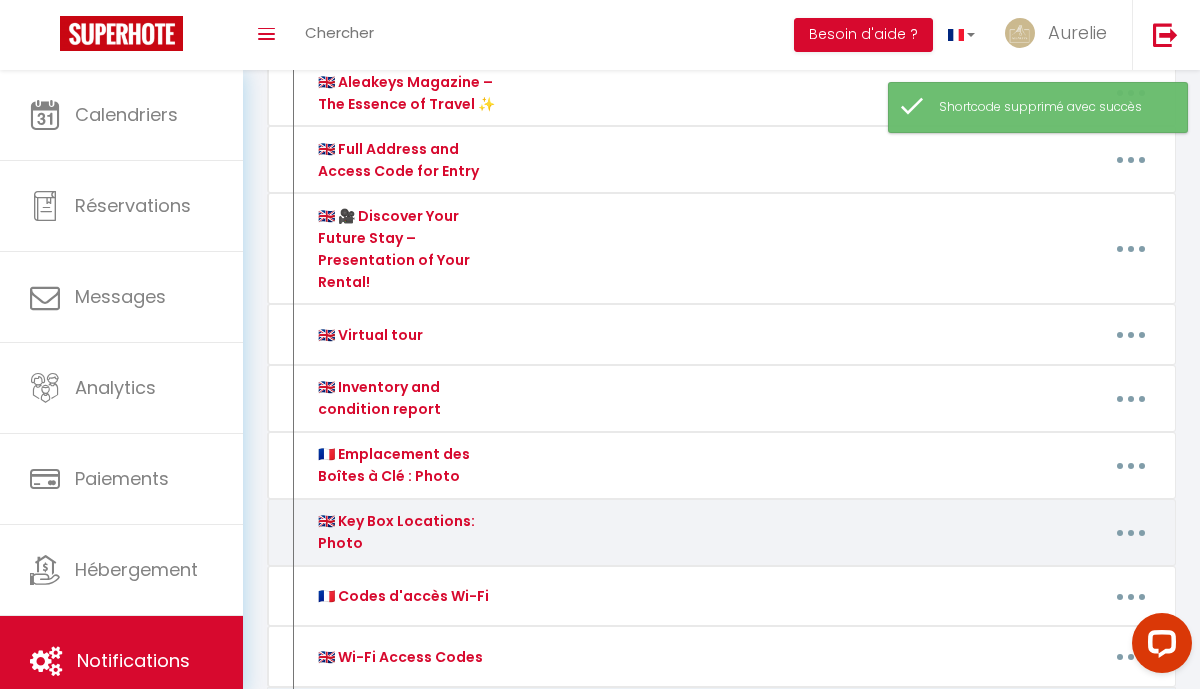 scroll, scrollTop: 547, scrollLeft: 0, axis: vertical 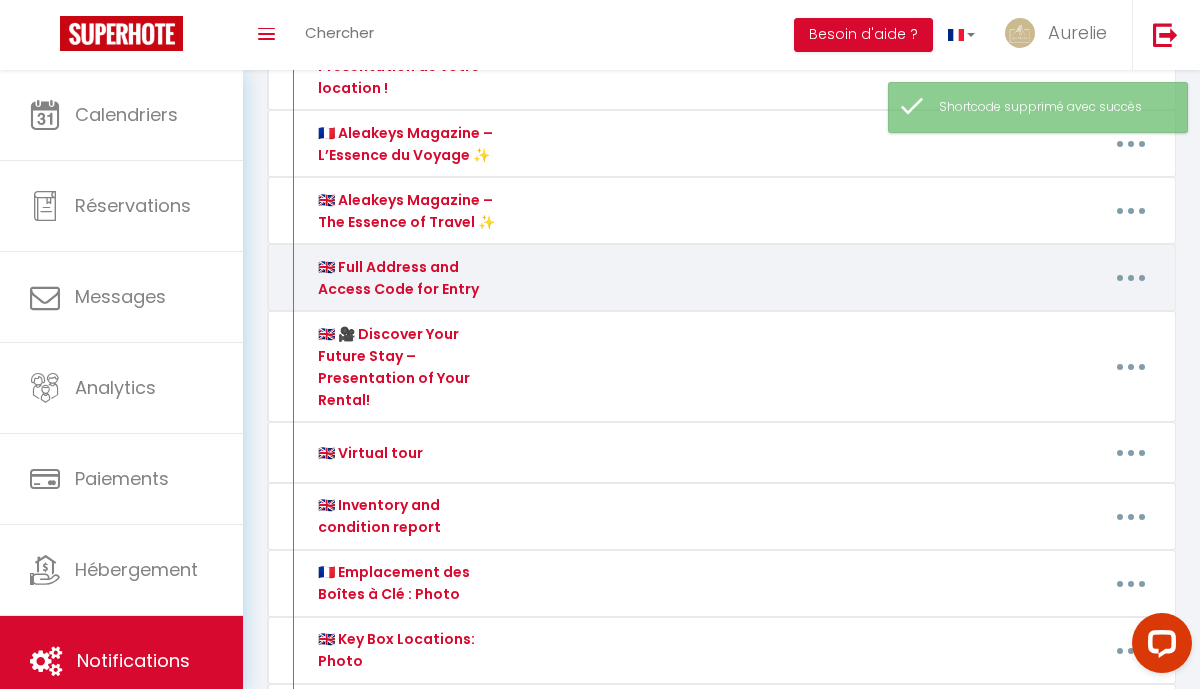 click at bounding box center [1131, 278] 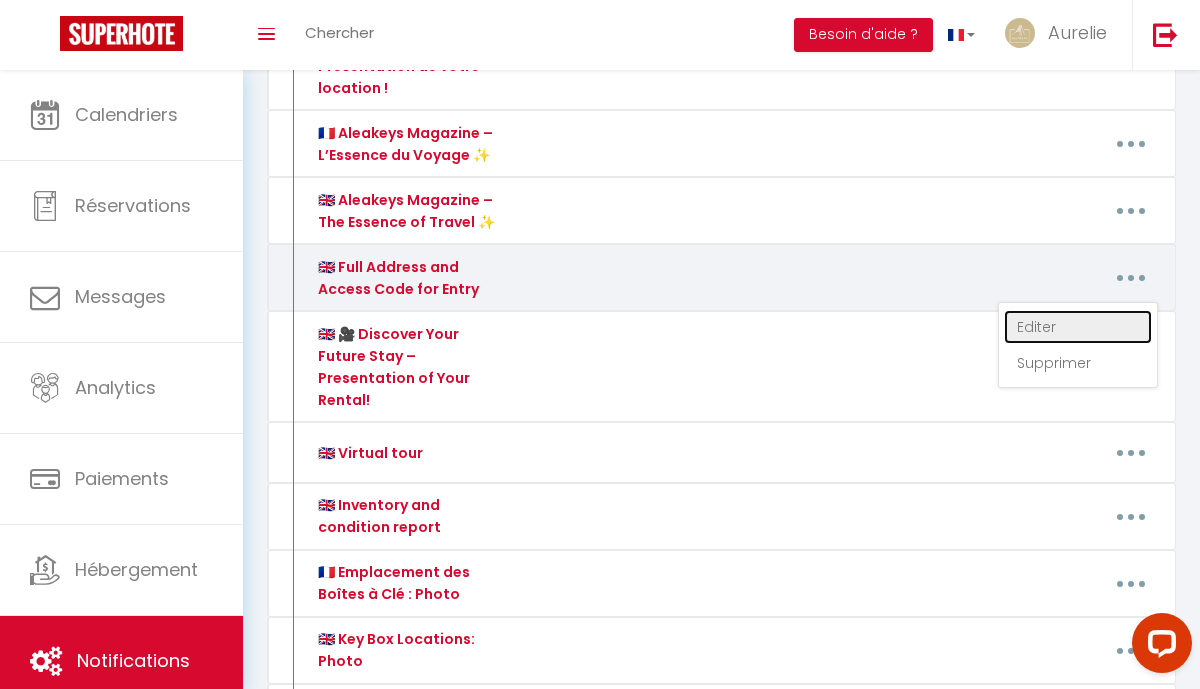 click on "Editer" at bounding box center (1078, 327) 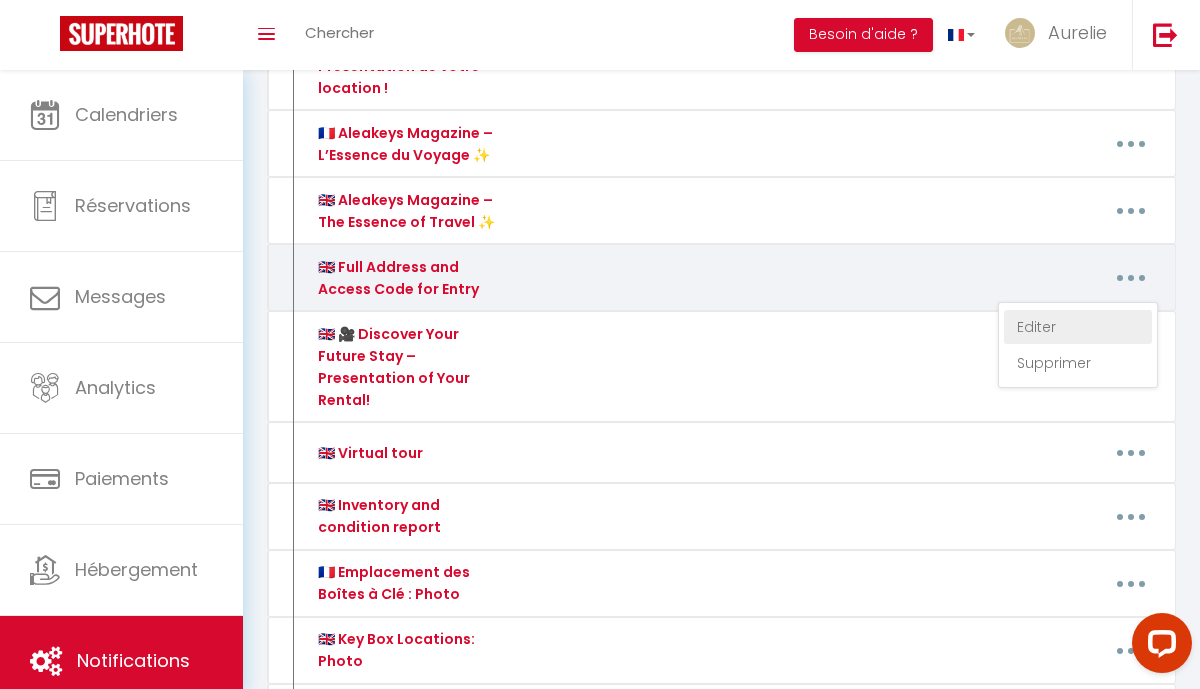 type on "🇬🇧 Full Address and Access Code for Entry" 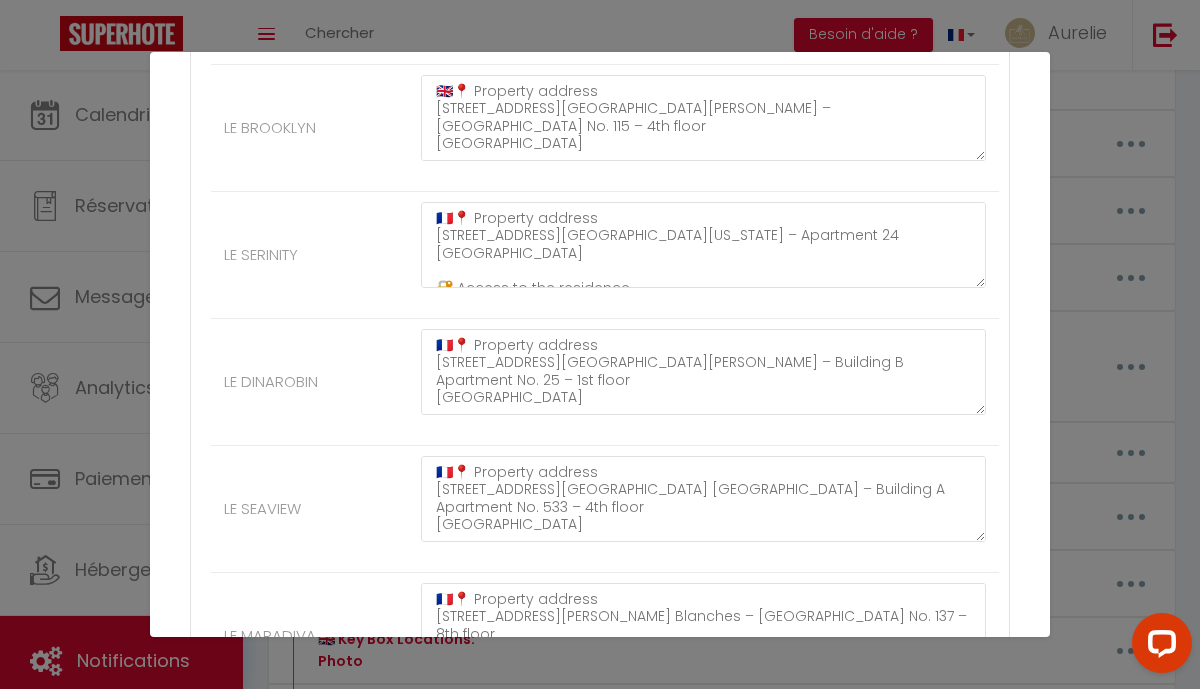 scroll, scrollTop: 2156, scrollLeft: 0, axis: vertical 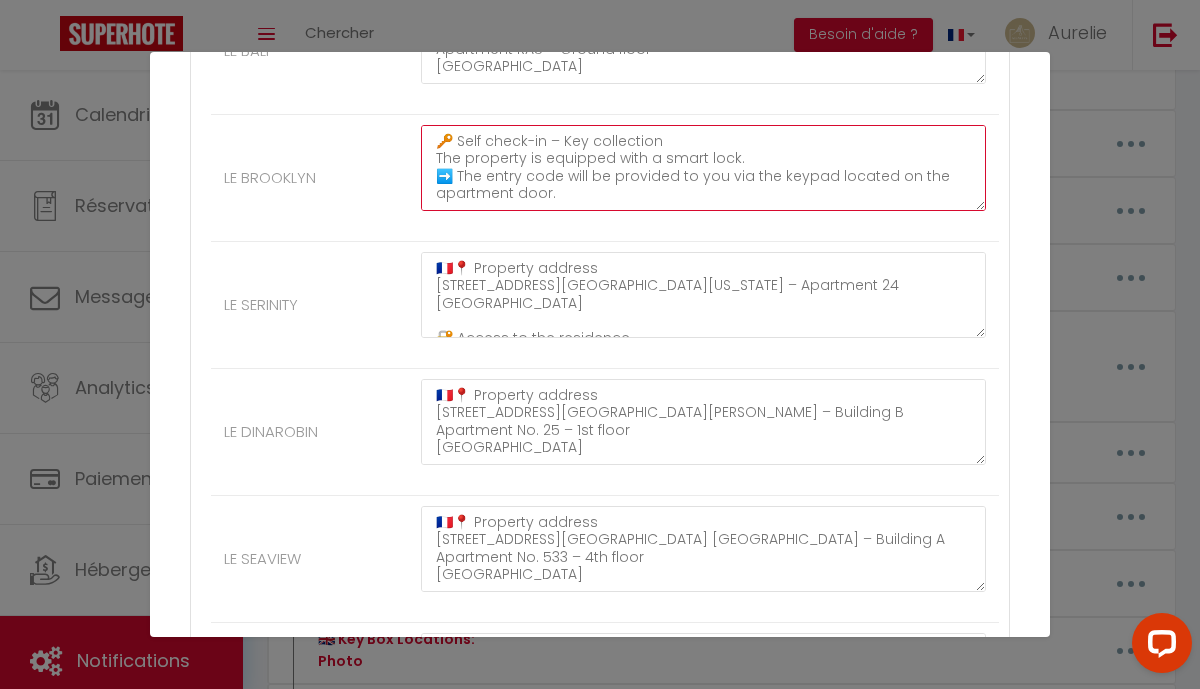 drag, startPoint x: 549, startPoint y: 201, endPoint x: 456, endPoint y: 182, distance: 94.92102 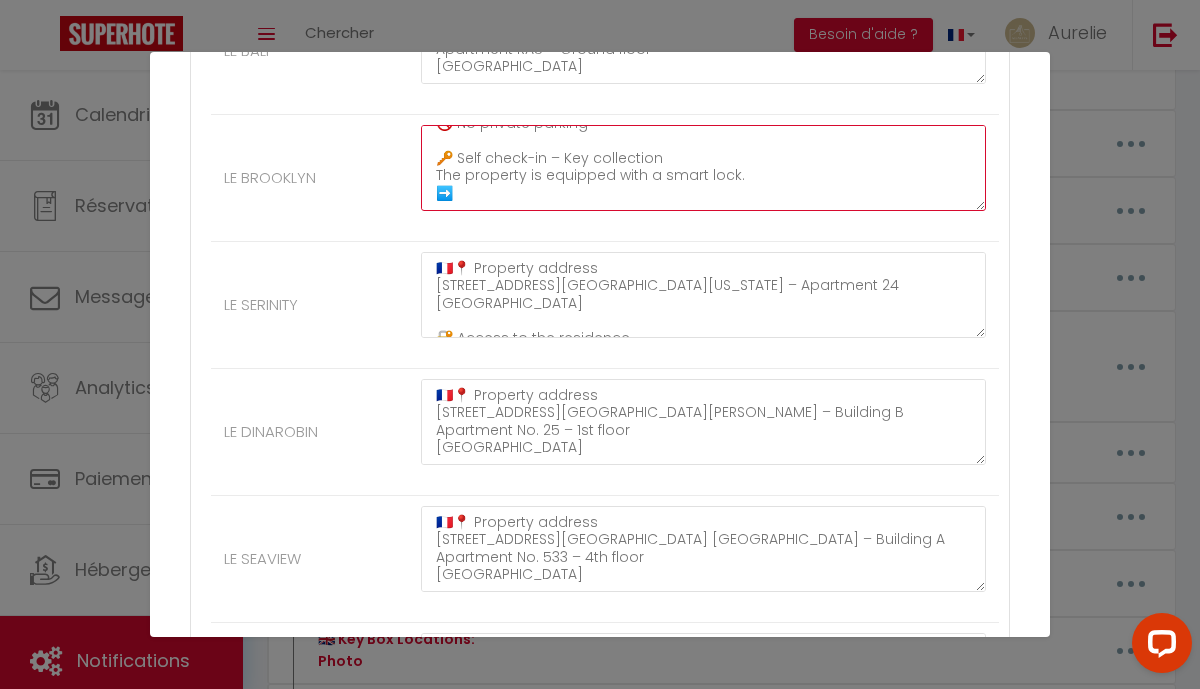 scroll, scrollTop: 175, scrollLeft: 0, axis: vertical 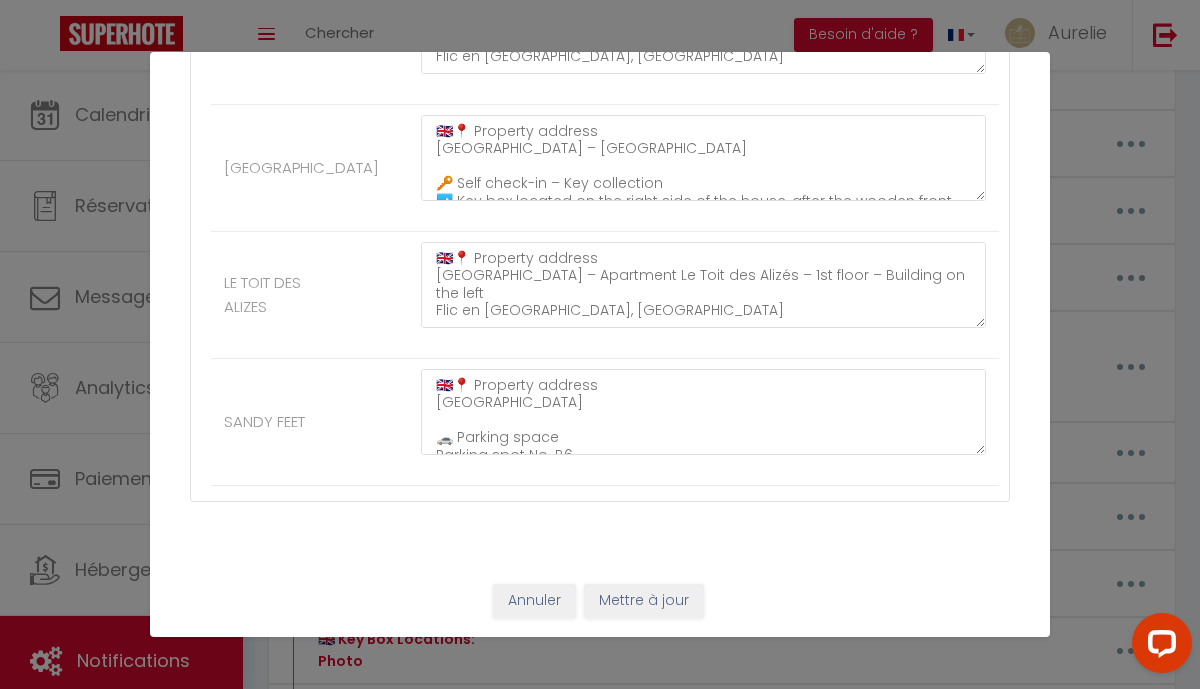 type on "🇬🇧📍 Property address
[STREET_ADDRESS][GEOGRAPHIC_DATA][PERSON_NAME] – [GEOGRAPHIC_DATA] No. 115 – 4th floor
[GEOGRAPHIC_DATA]
🔐 Building code:
Key logo + 3434
🚫 No private parking
🔑 Self check-in – Key collection
The property is equipped with a smart lock.
➡️ Keypad code: 3414" 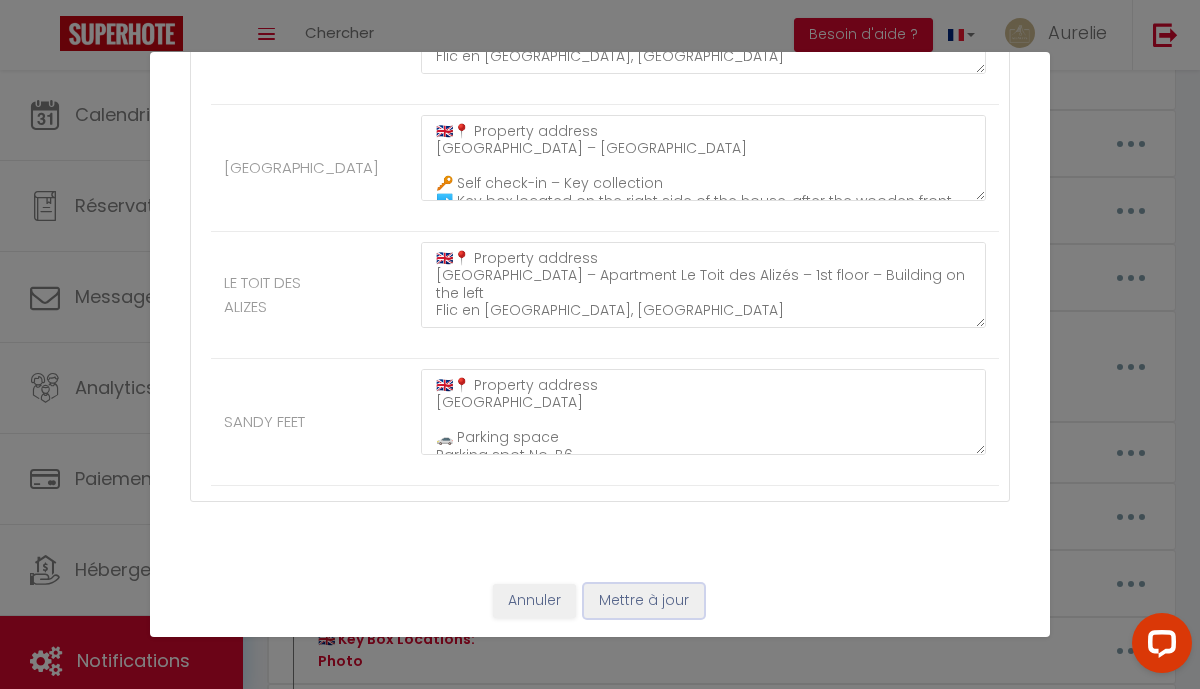 click on "Mettre à jour" at bounding box center [644, 601] 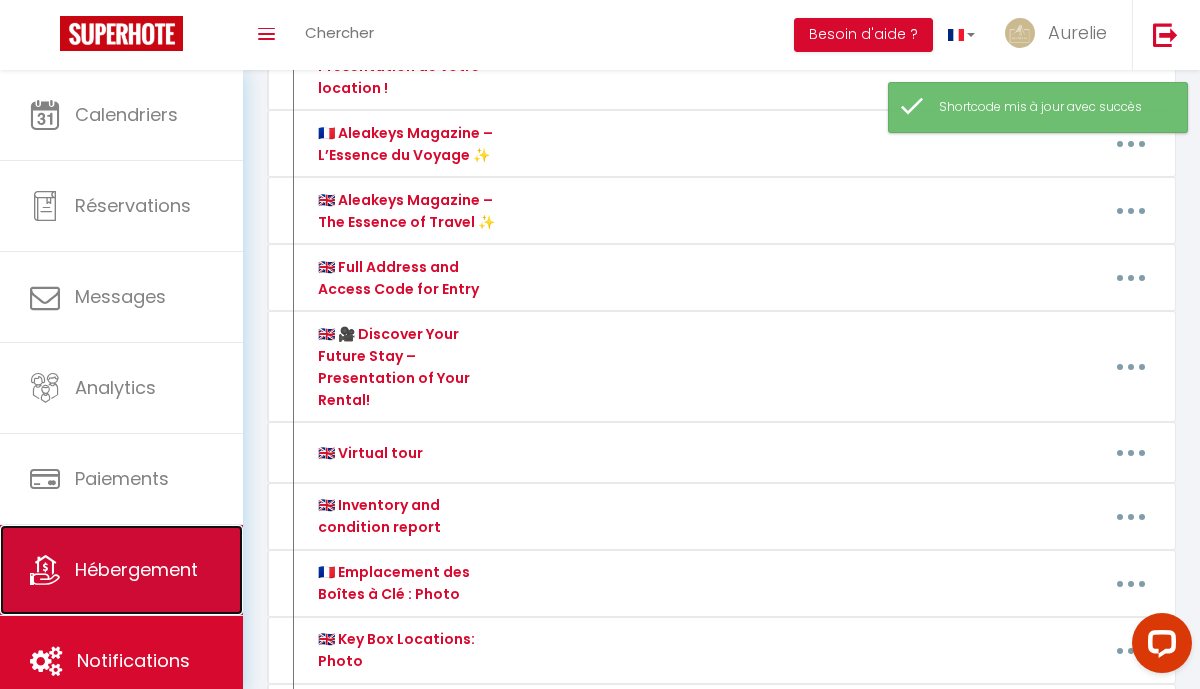 click on "Hébergement" at bounding box center (136, 569) 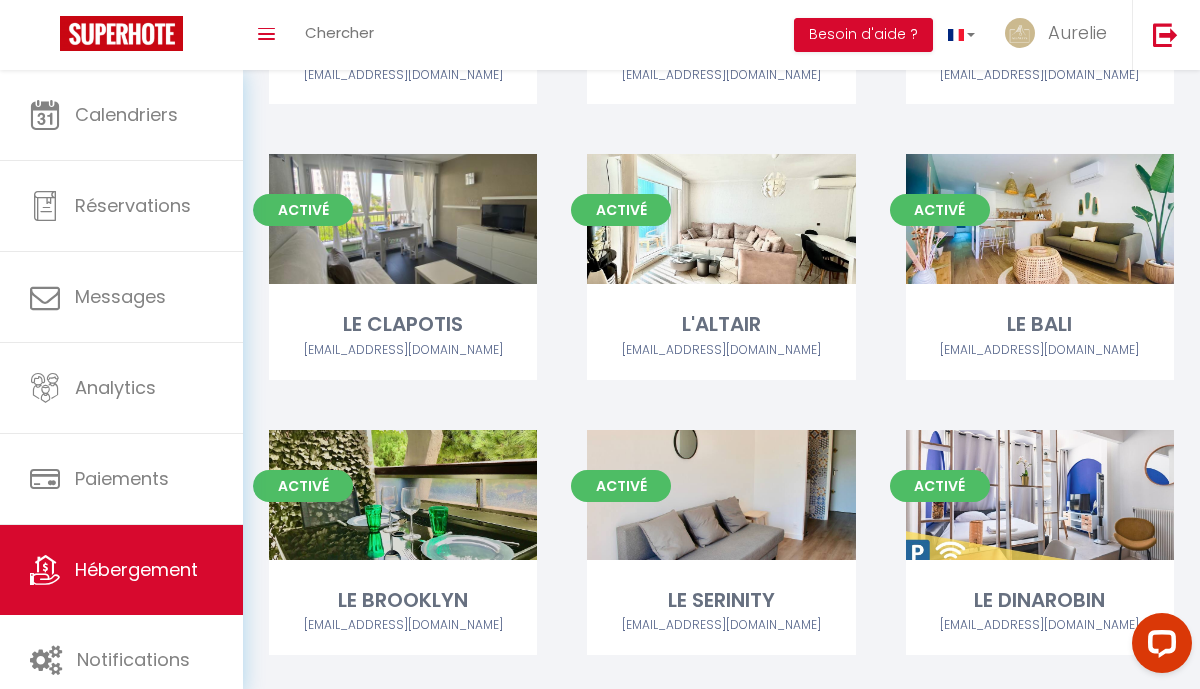 scroll, scrollTop: 610, scrollLeft: 0, axis: vertical 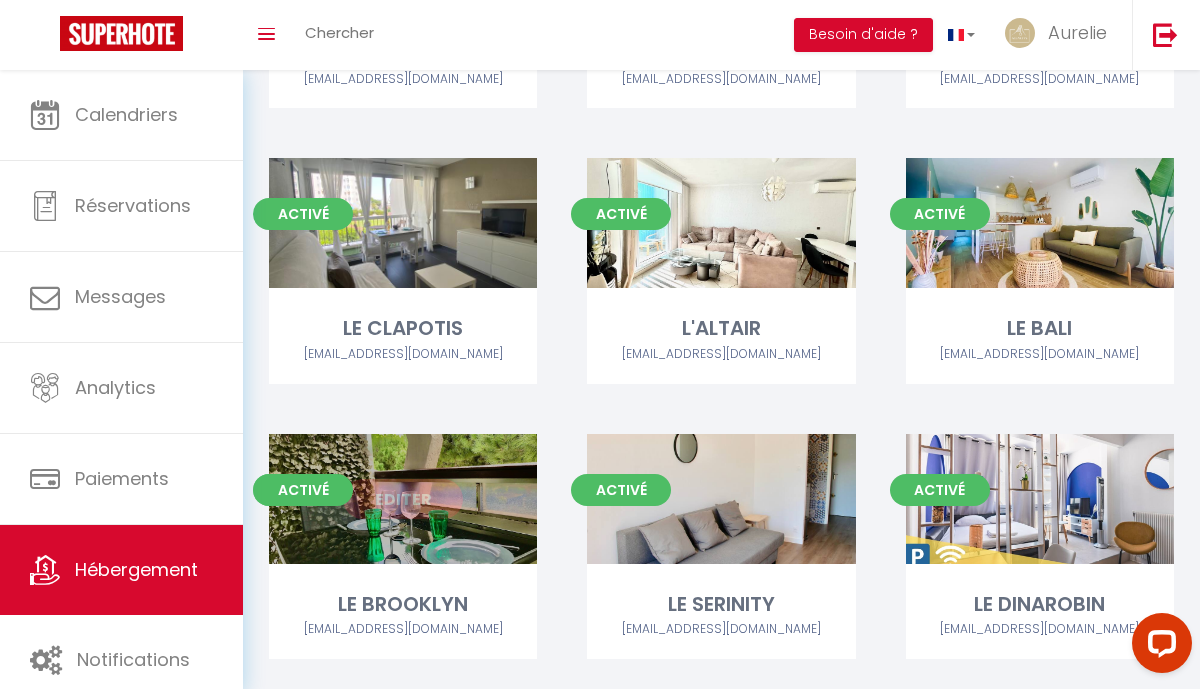 click on "Editer" at bounding box center [403, 499] 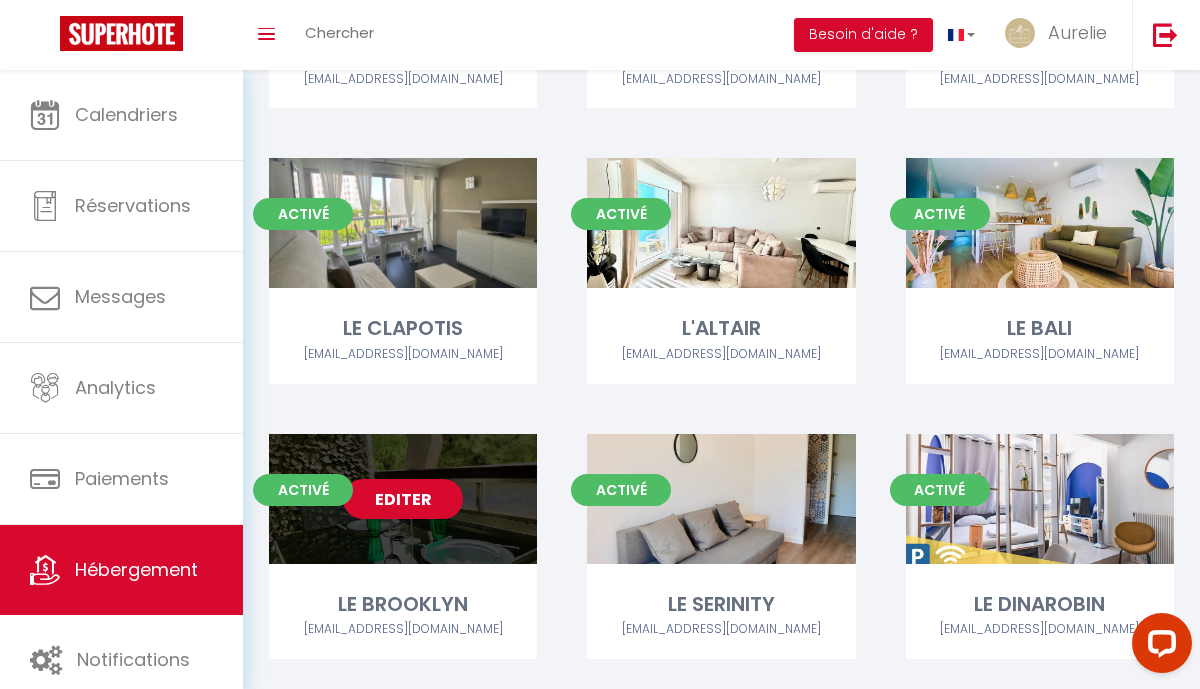 click on "Editer" at bounding box center [403, 499] 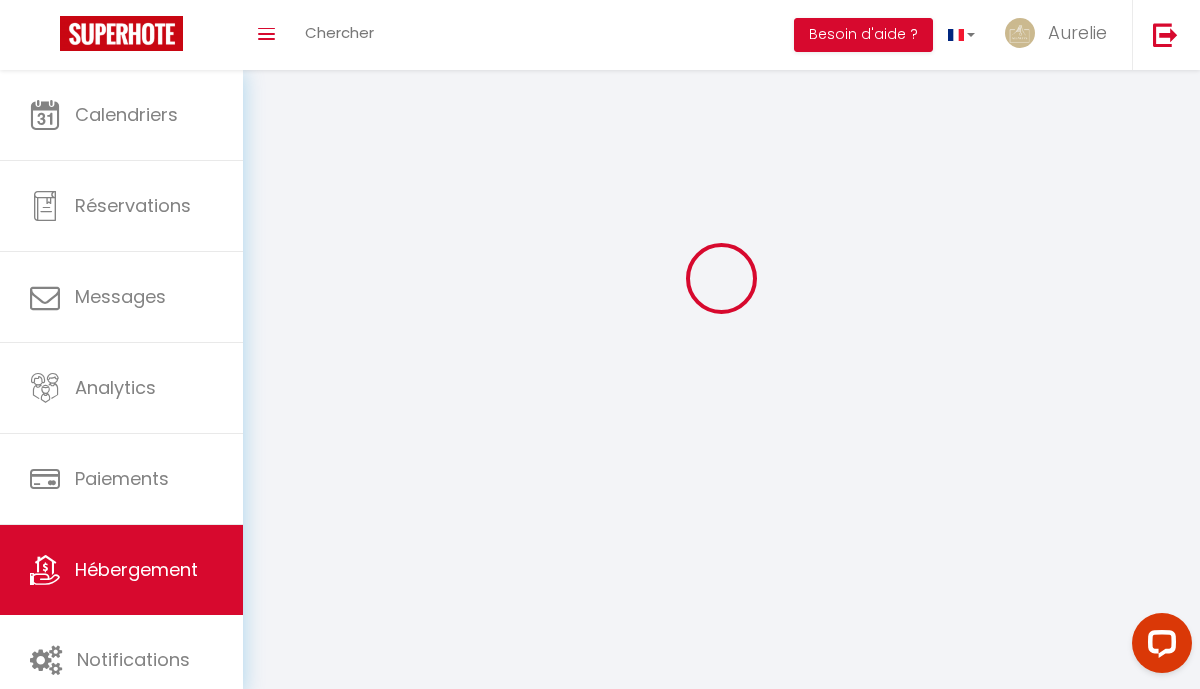 scroll, scrollTop: 0, scrollLeft: 0, axis: both 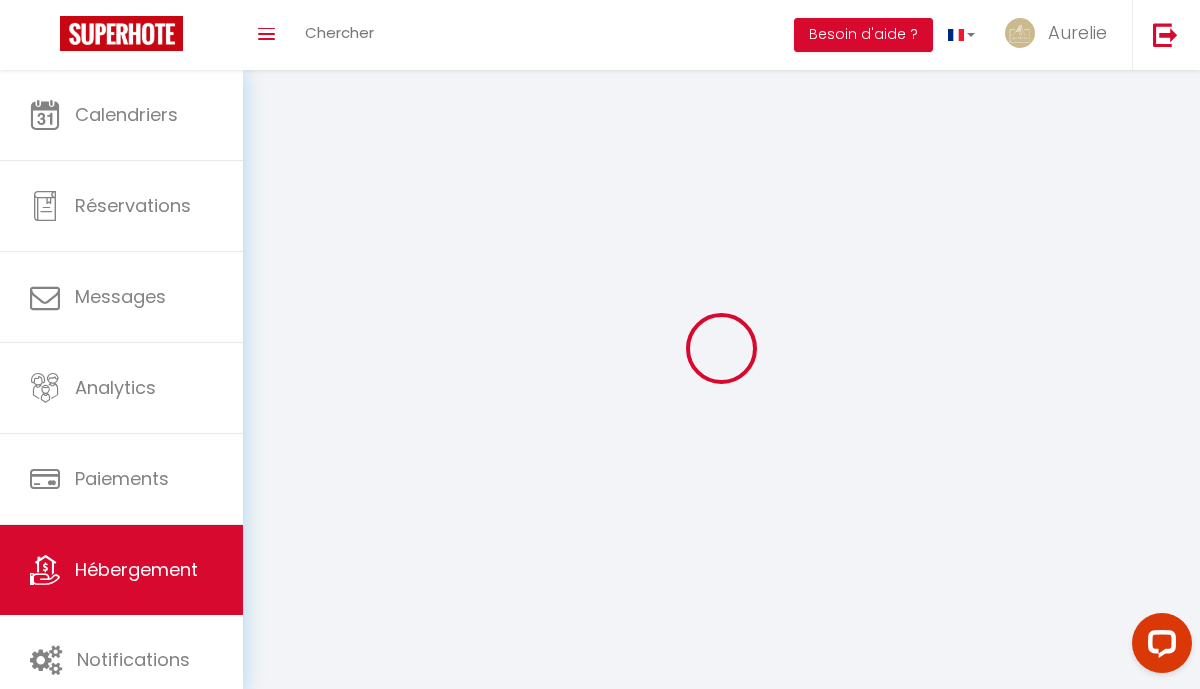select 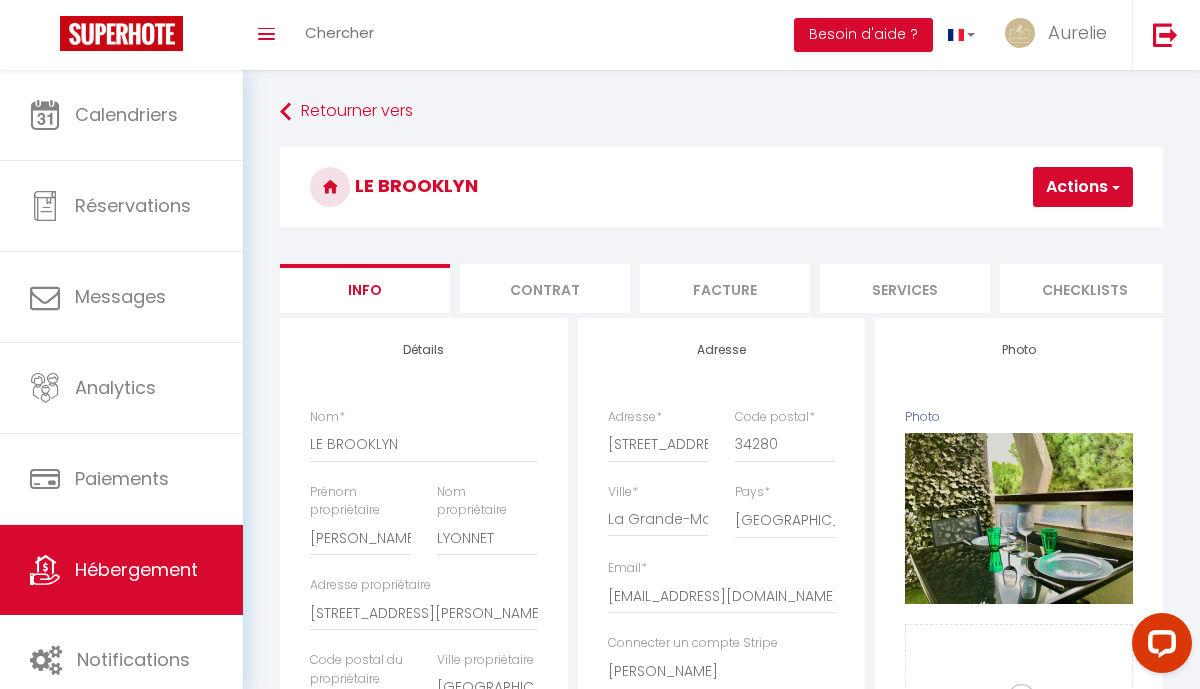 click on "Checklists" at bounding box center [1085, 288] 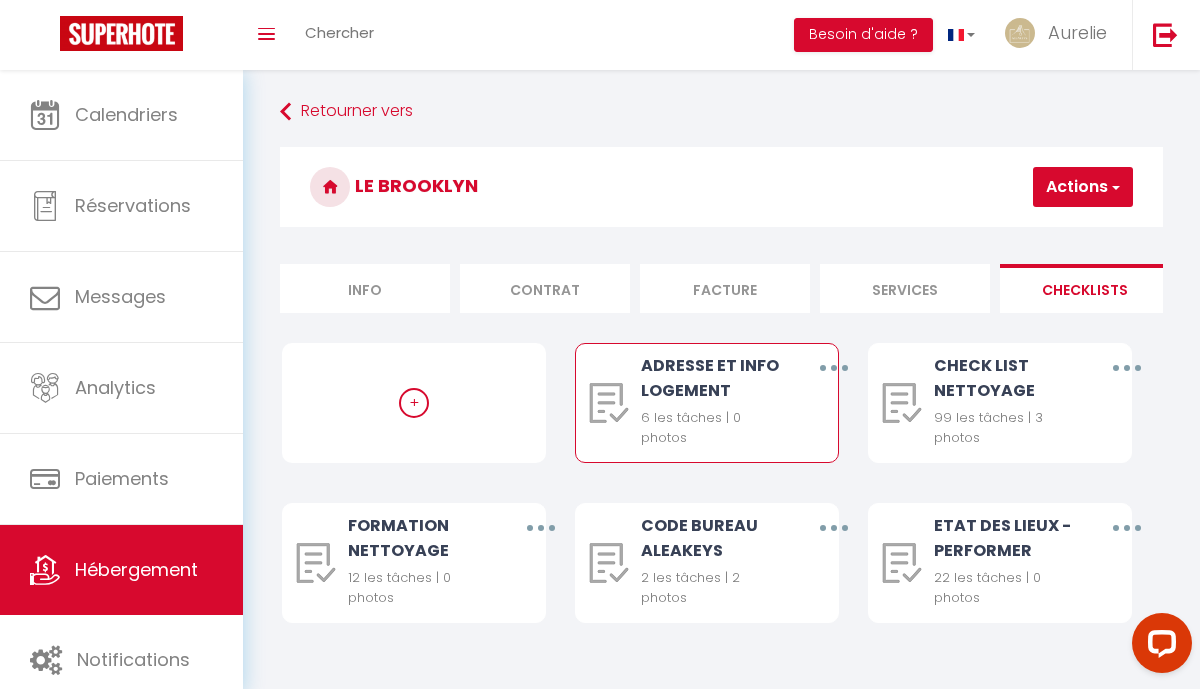 click at bounding box center (833, 368) 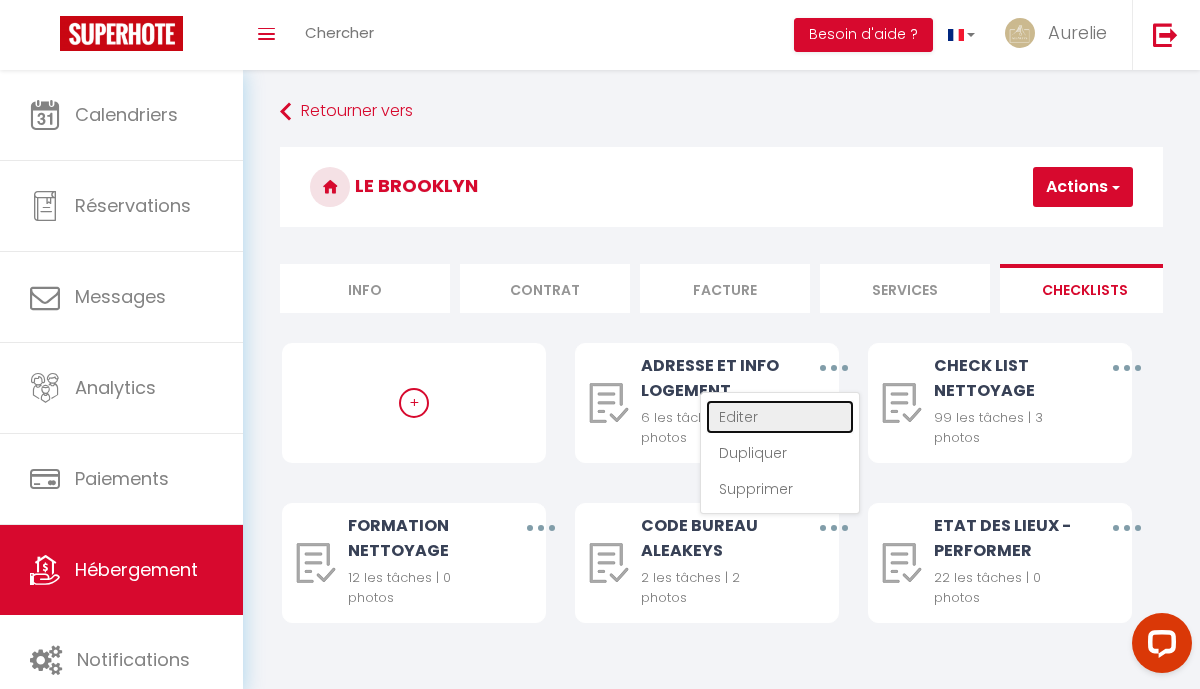 click on "Editer" at bounding box center [780, 417] 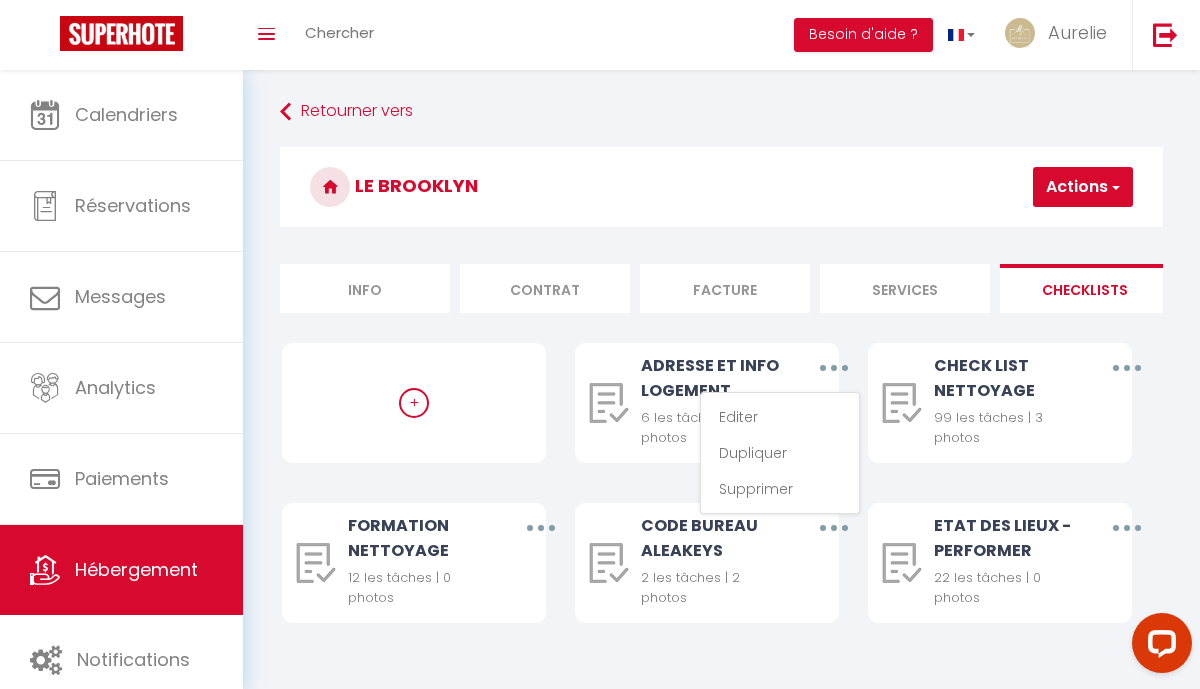 type on "ADRESSE ET INFO LOGEMENT" 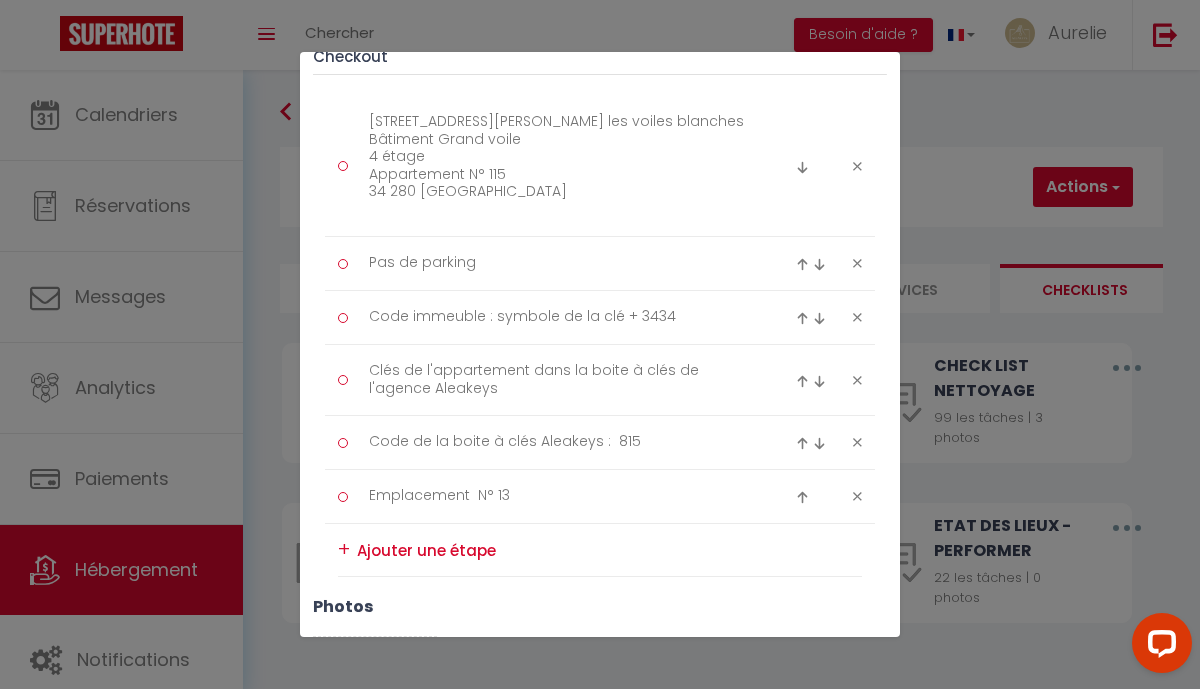 scroll, scrollTop: 295, scrollLeft: 0, axis: vertical 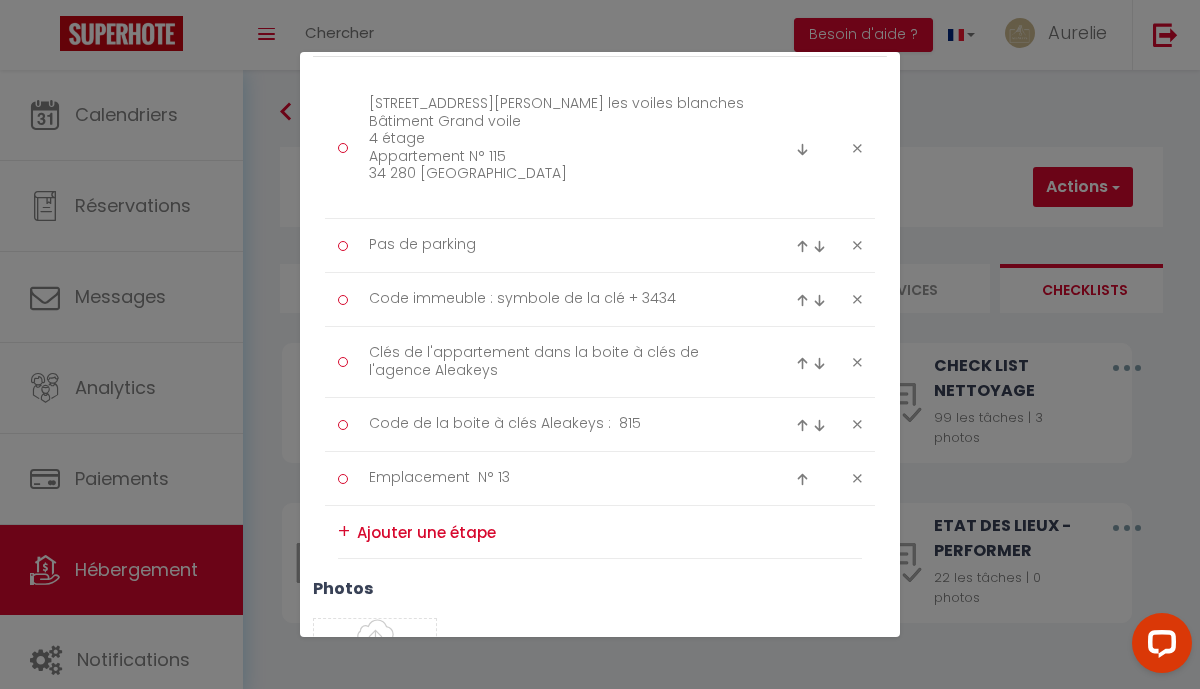 click on "+" at bounding box center [344, 531] 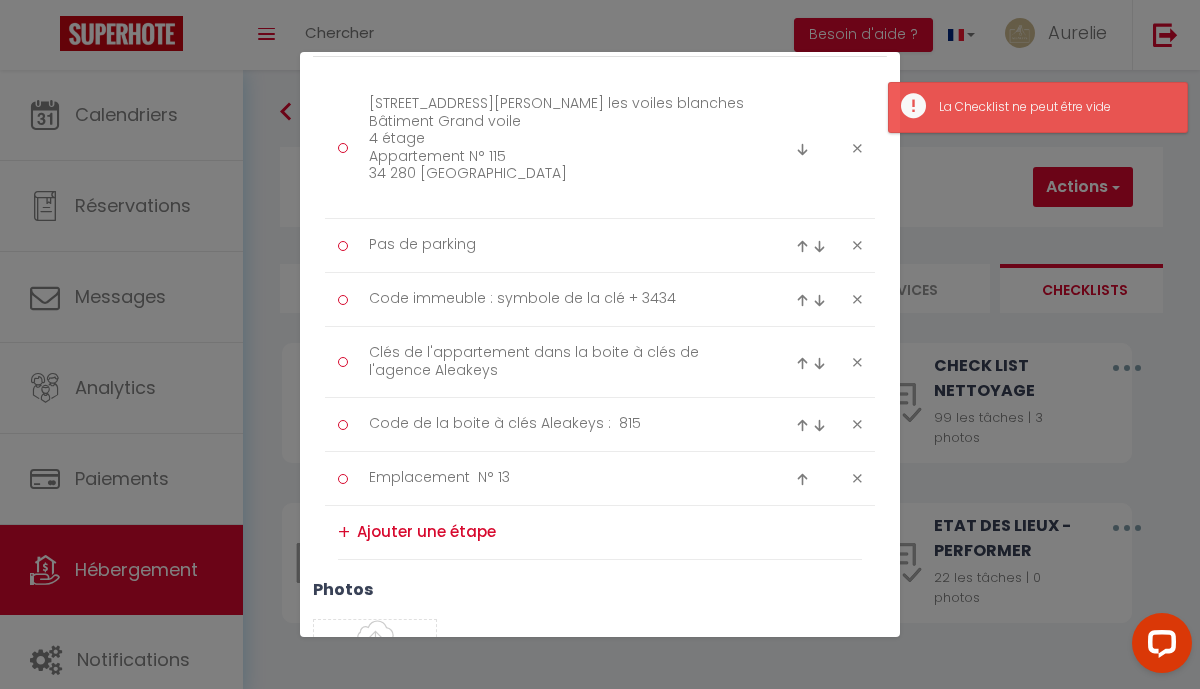 click at bounding box center (609, 532) 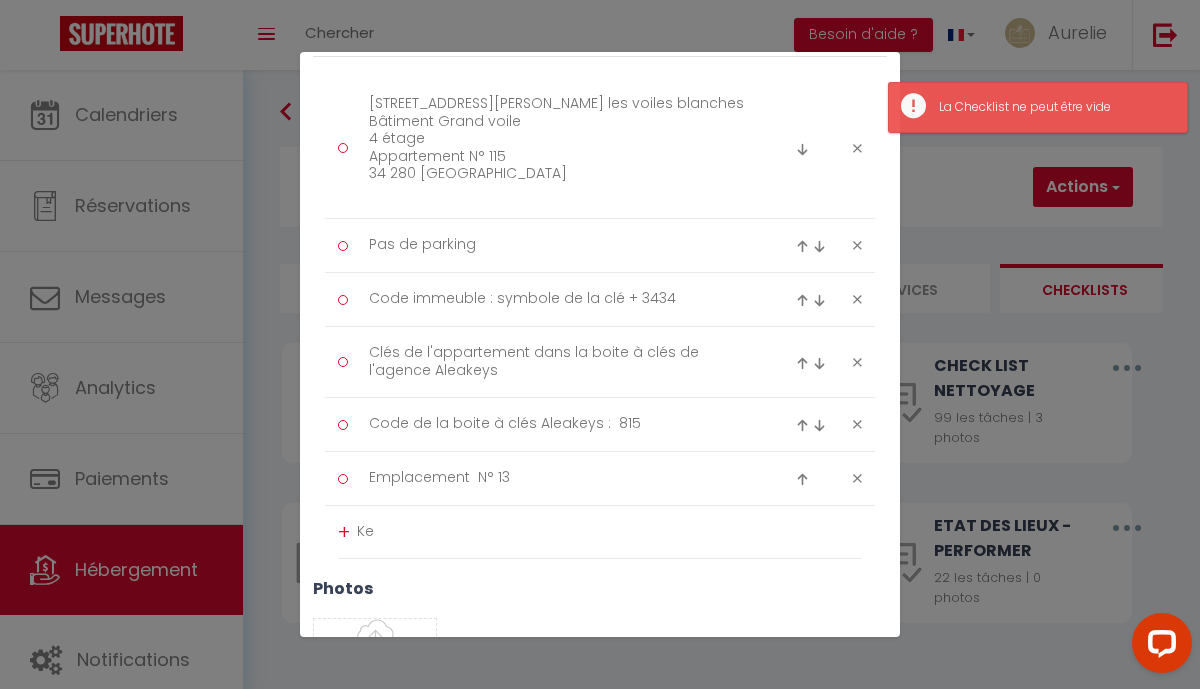 type on "K" 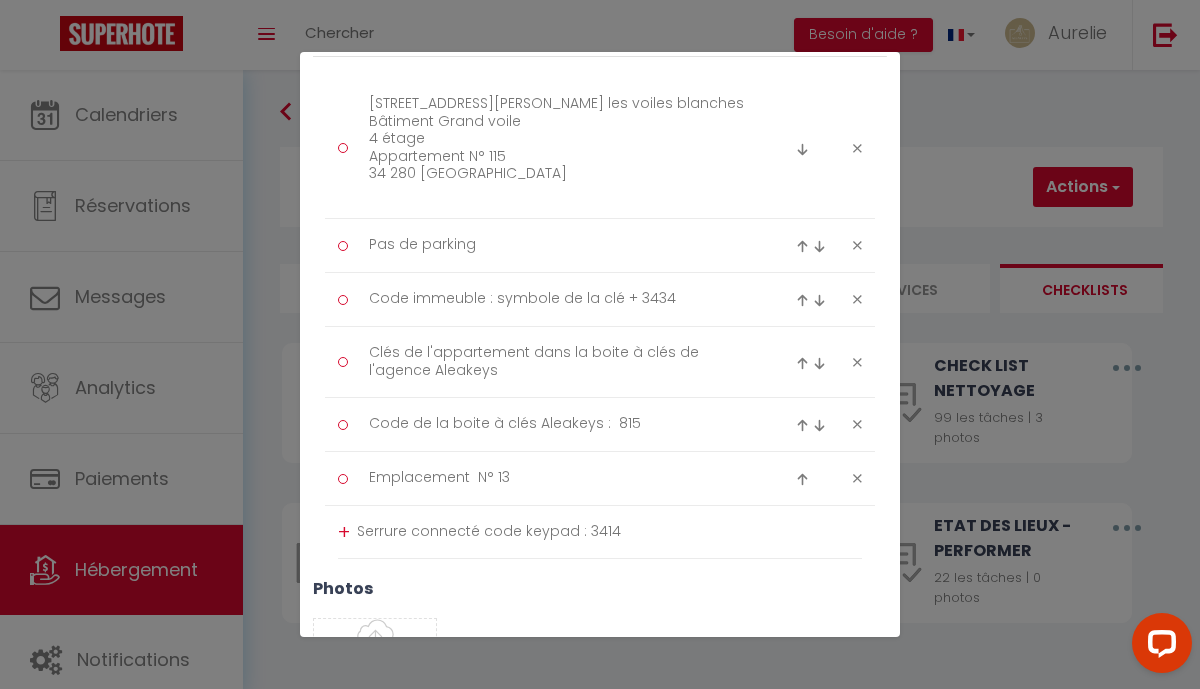 scroll, scrollTop: 455, scrollLeft: 0, axis: vertical 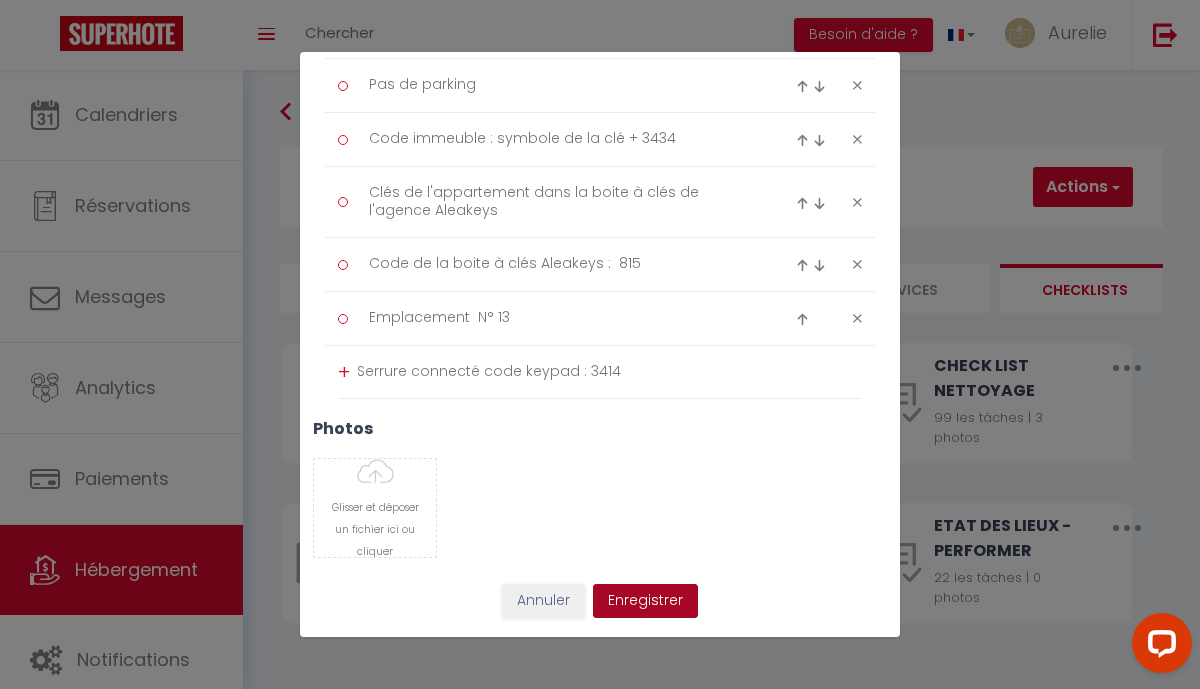 type on "Serrure connecté code keypad : 3414" 